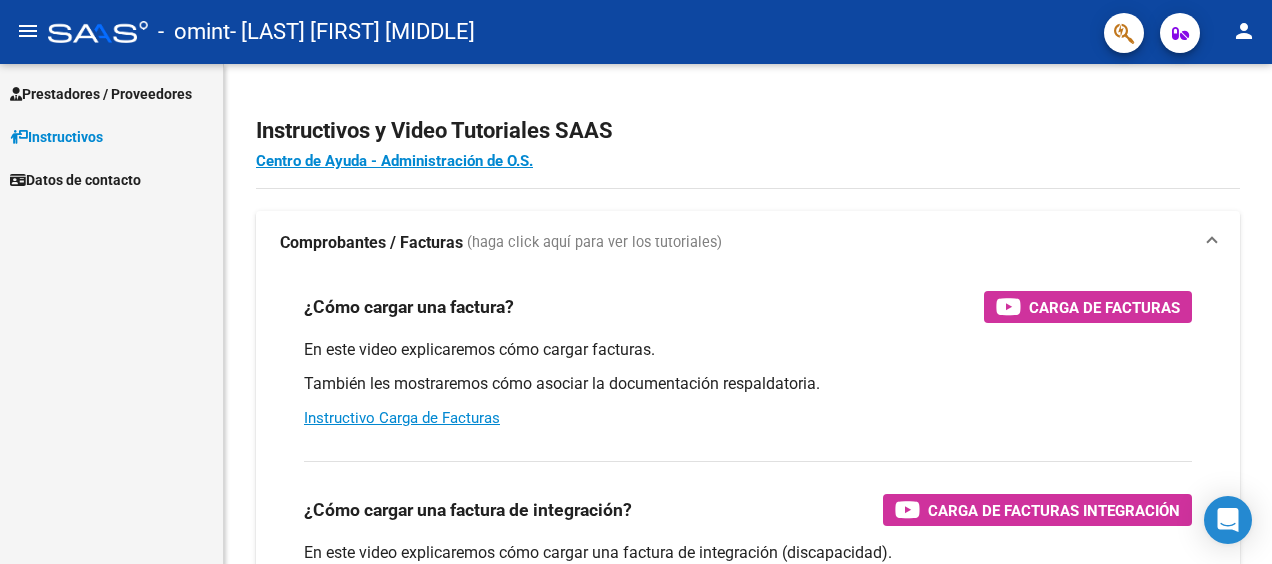 scroll, scrollTop: 0, scrollLeft: 0, axis: both 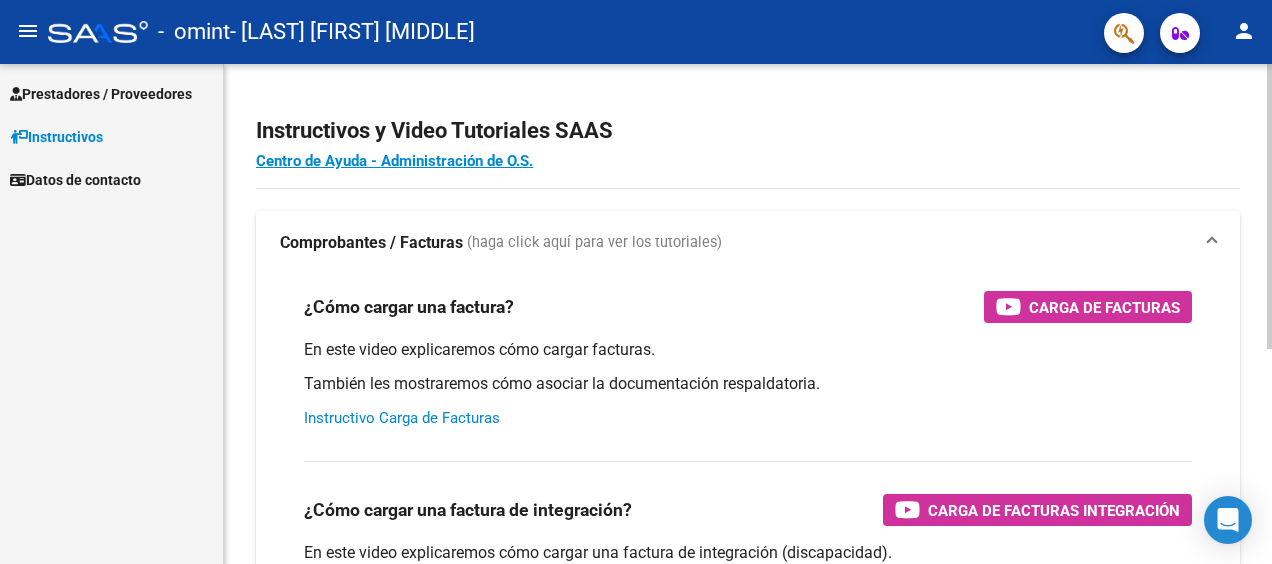 click on "Instructivo Carga de Facturas" at bounding box center (402, 418) 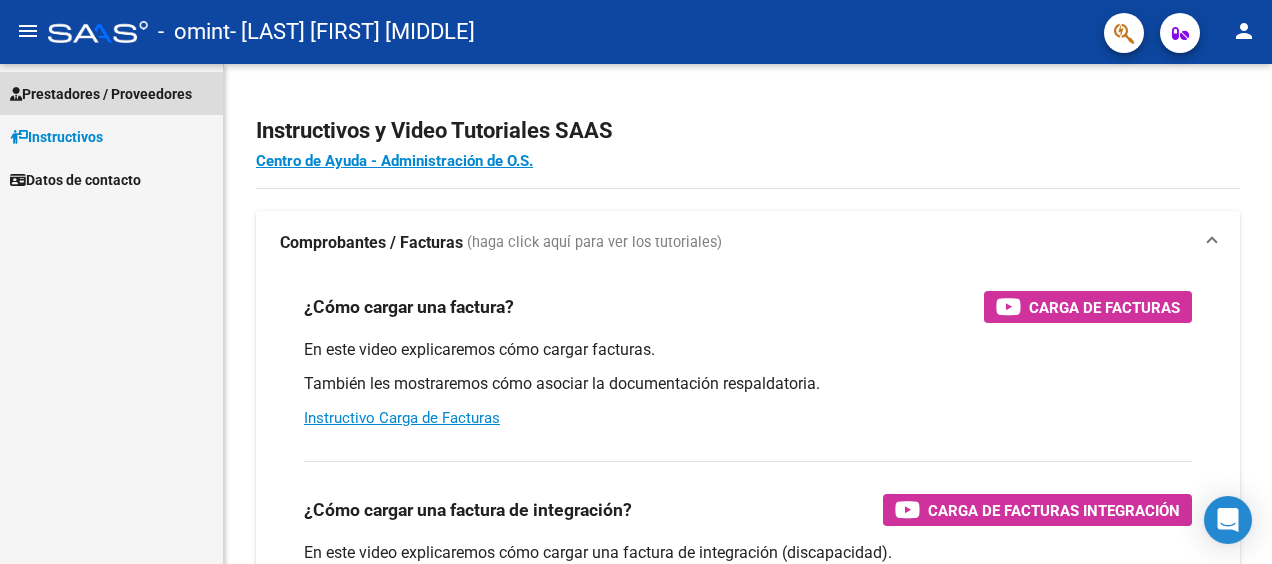 click on "Prestadores / Proveedores" at bounding box center (101, 94) 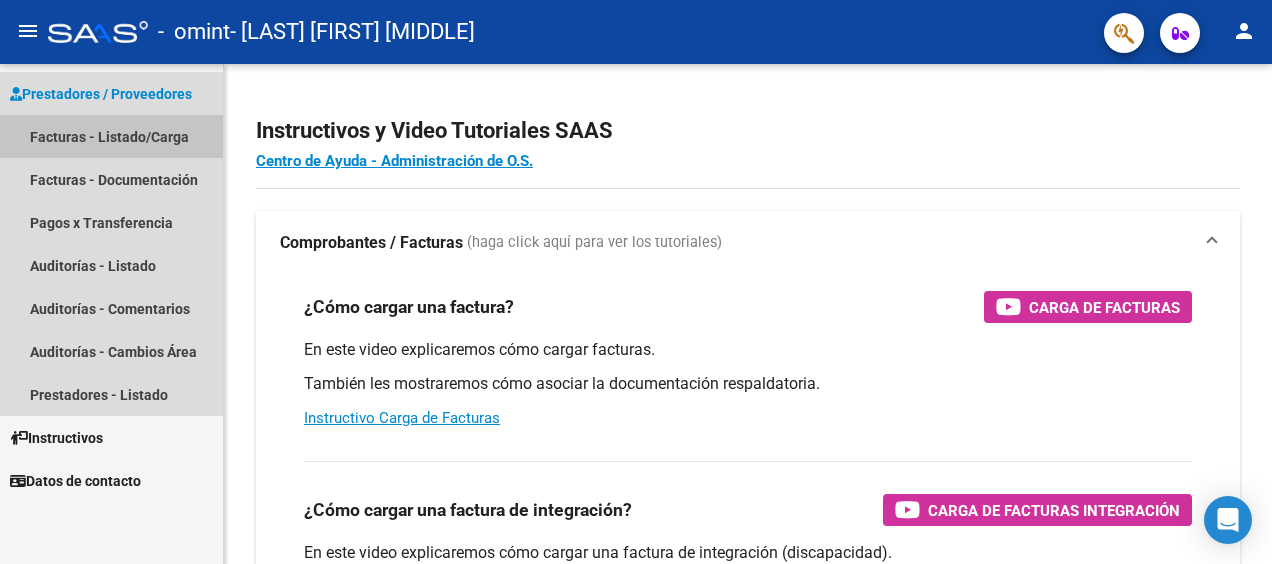 click on "Facturas - Listado/Carga" at bounding box center [111, 136] 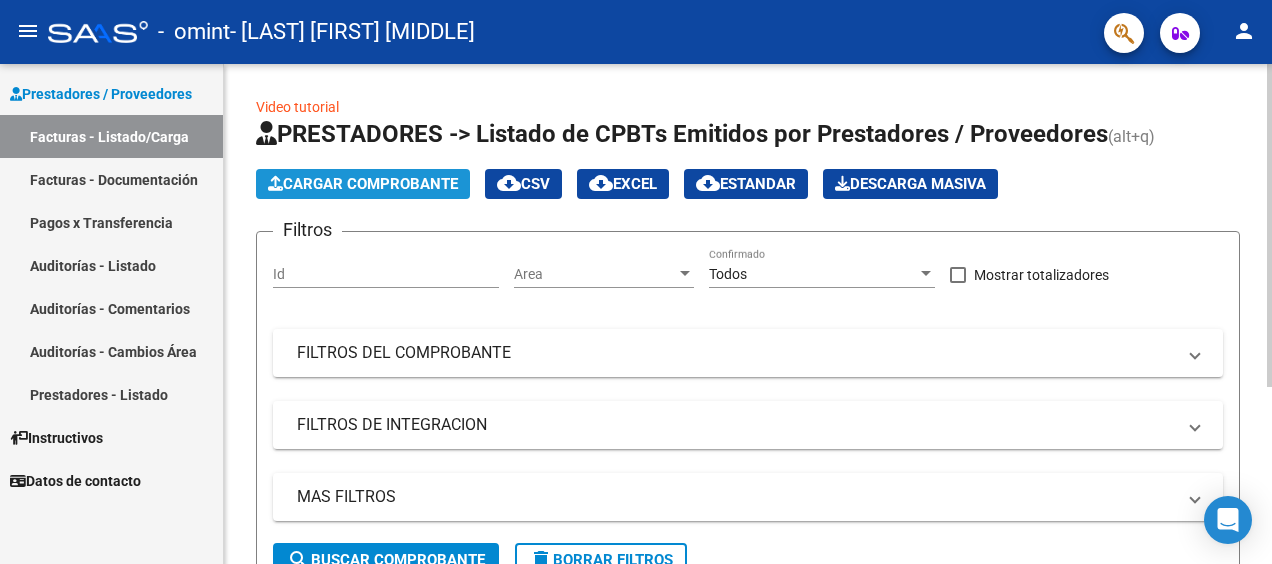 click on "Cargar Comprobante" 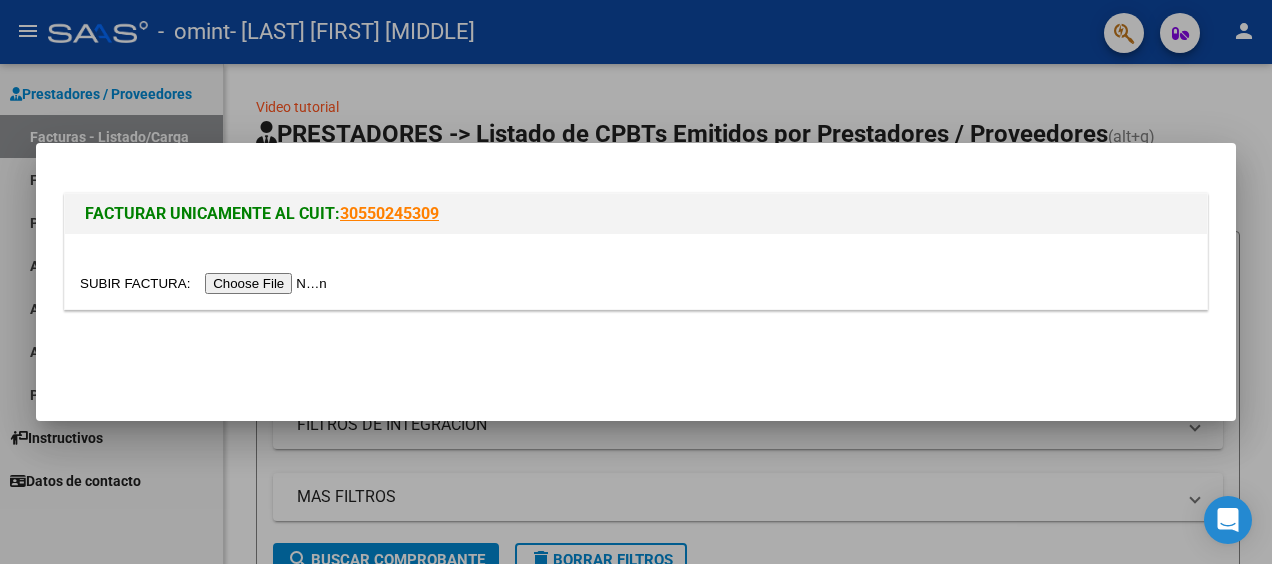 click at bounding box center [206, 283] 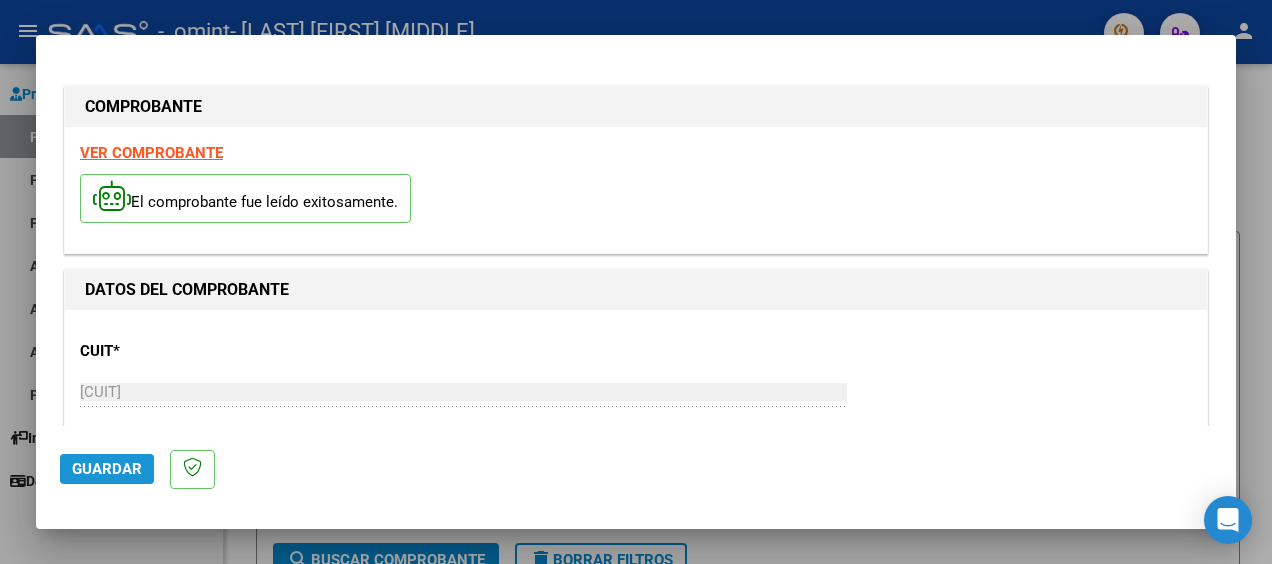 click on "Guardar" 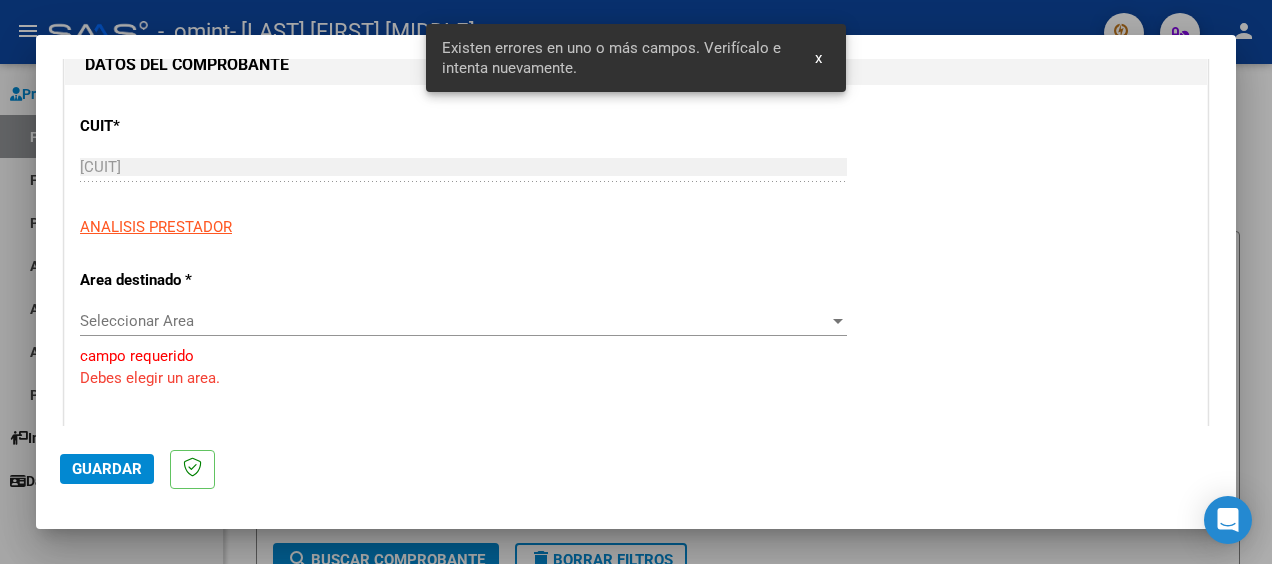 scroll, scrollTop: 292, scrollLeft: 0, axis: vertical 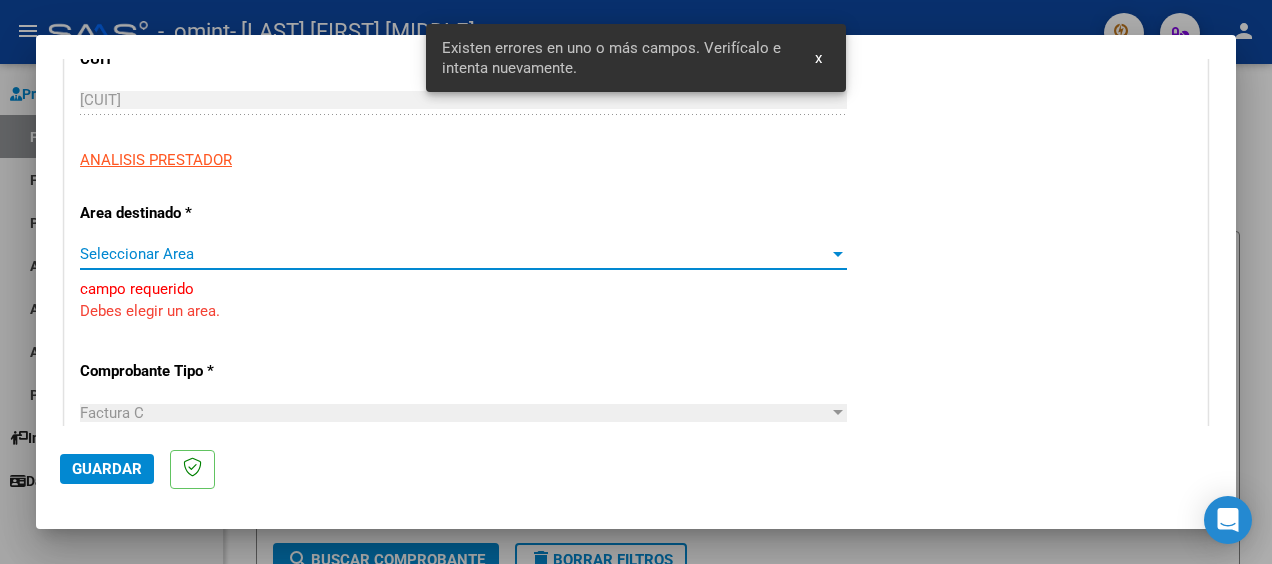 click at bounding box center [838, 254] 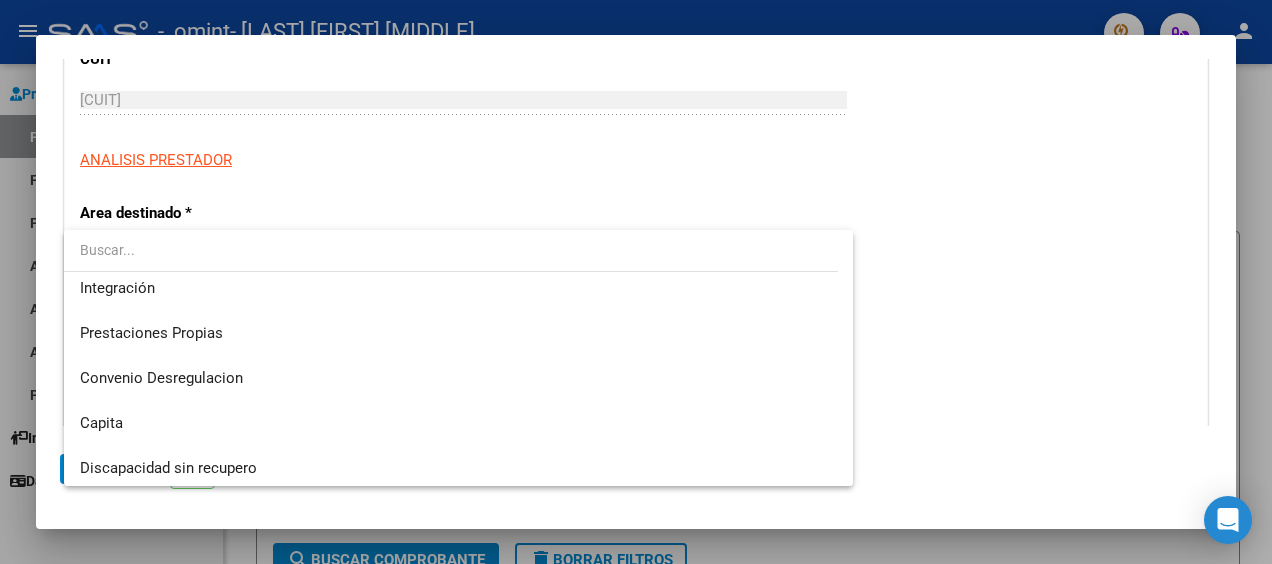 scroll, scrollTop: 148, scrollLeft: 0, axis: vertical 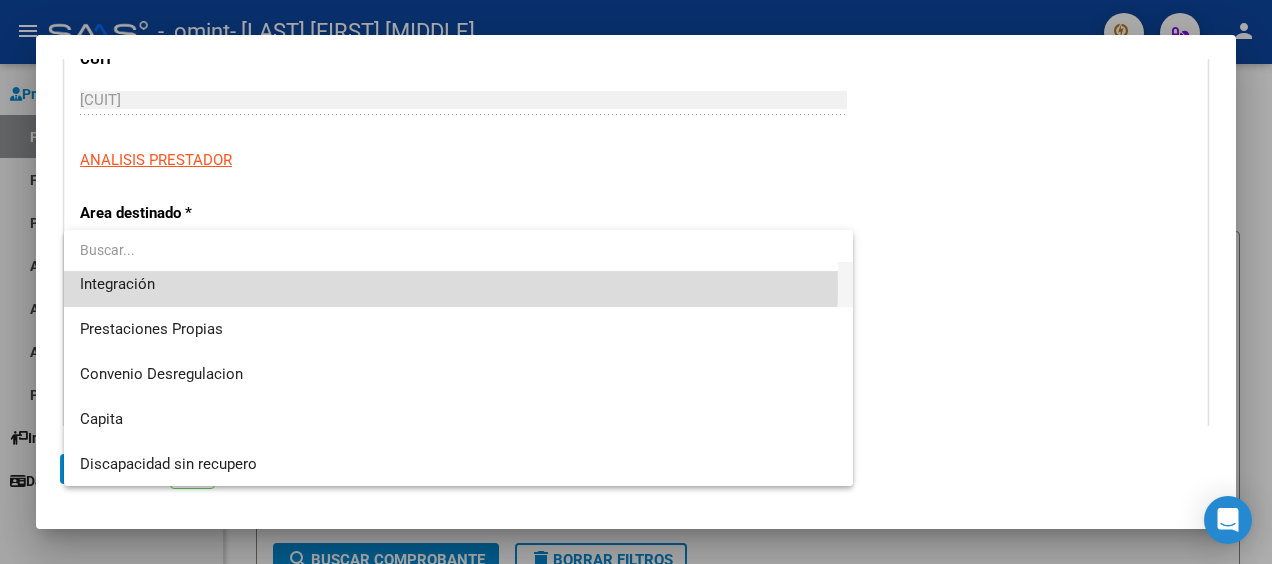 click on "Integración" at bounding box center [458, 284] 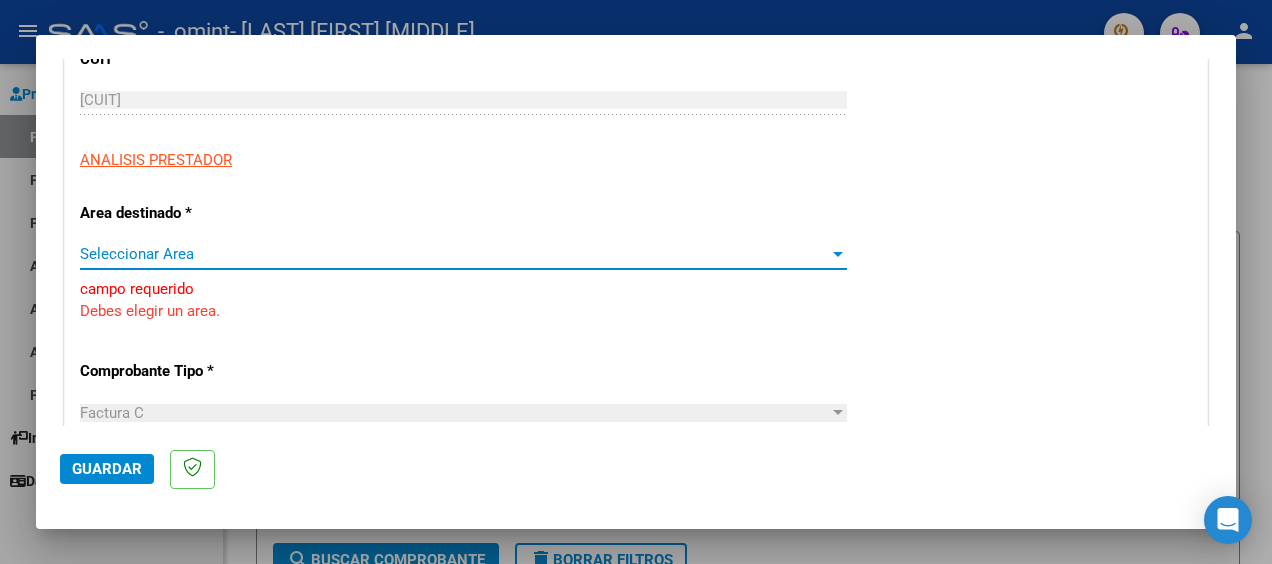scroll, scrollTop: 135, scrollLeft: 0, axis: vertical 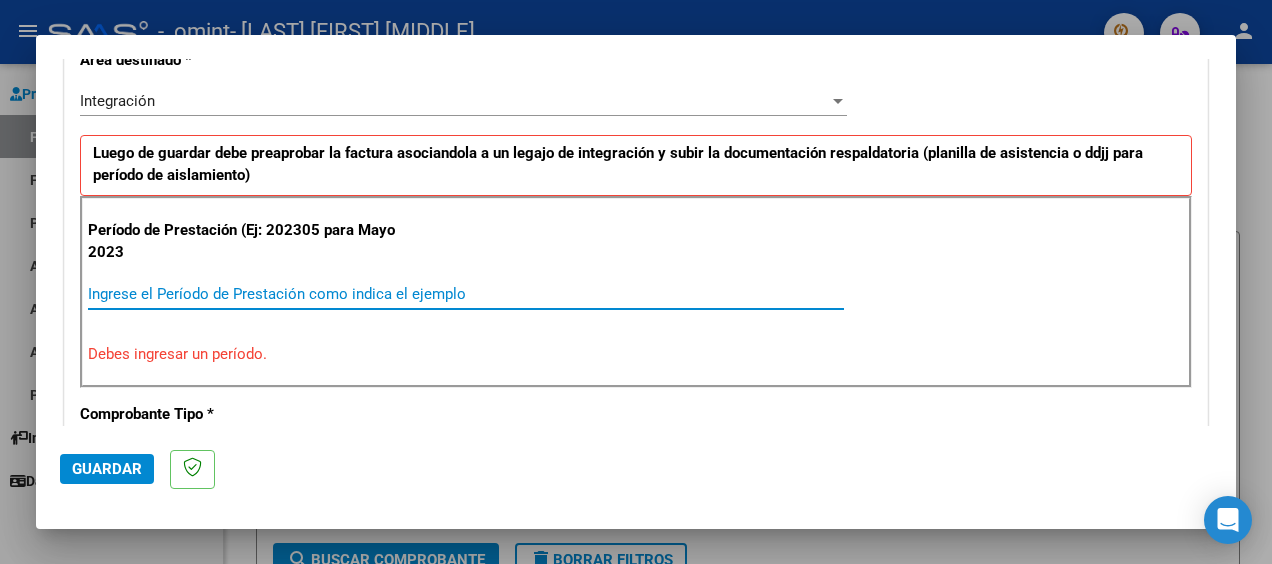 click on "Ingrese el Período de Prestación como indica el ejemplo" at bounding box center (466, 294) 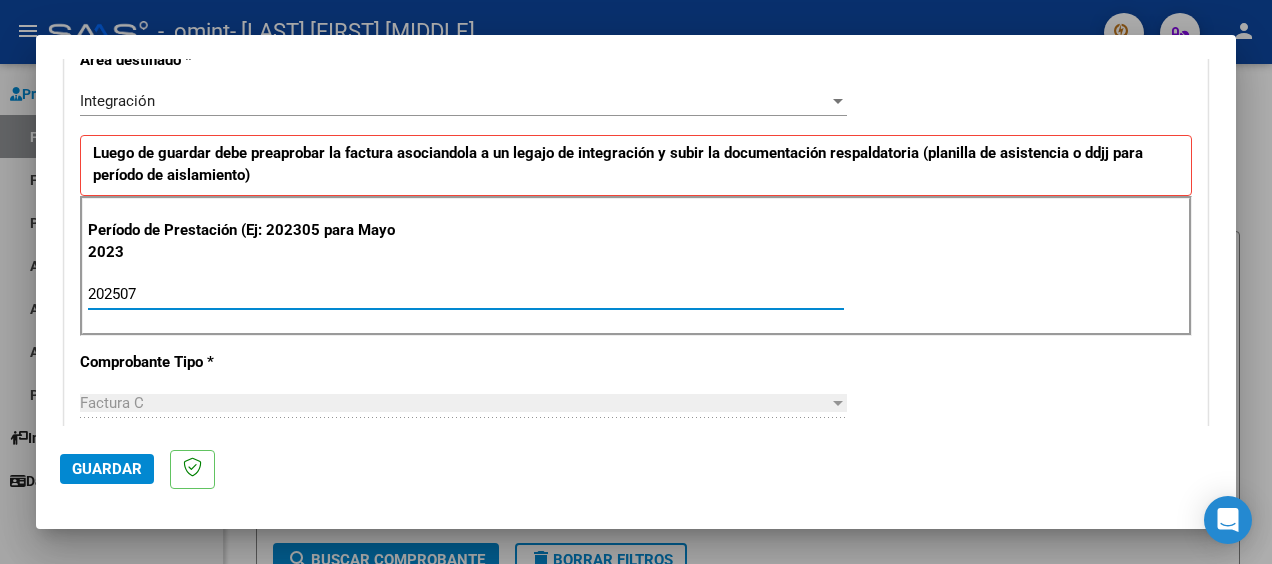 type on "202507" 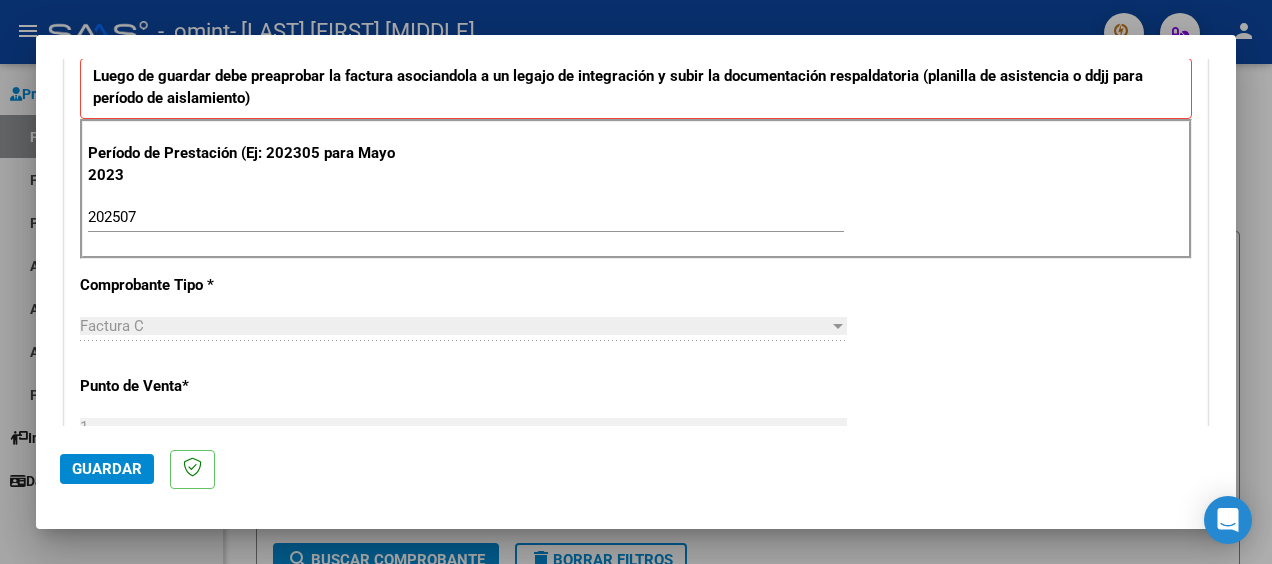 scroll, scrollTop: 560, scrollLeft: 0, axis: vertical 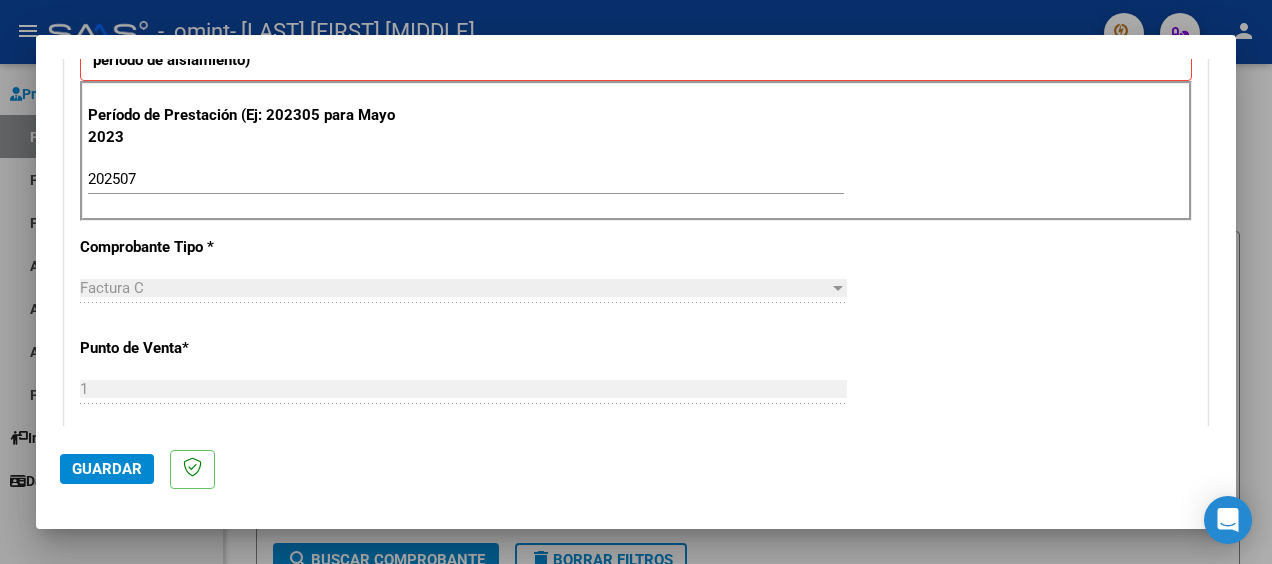 click at bounding box center (838, 288) 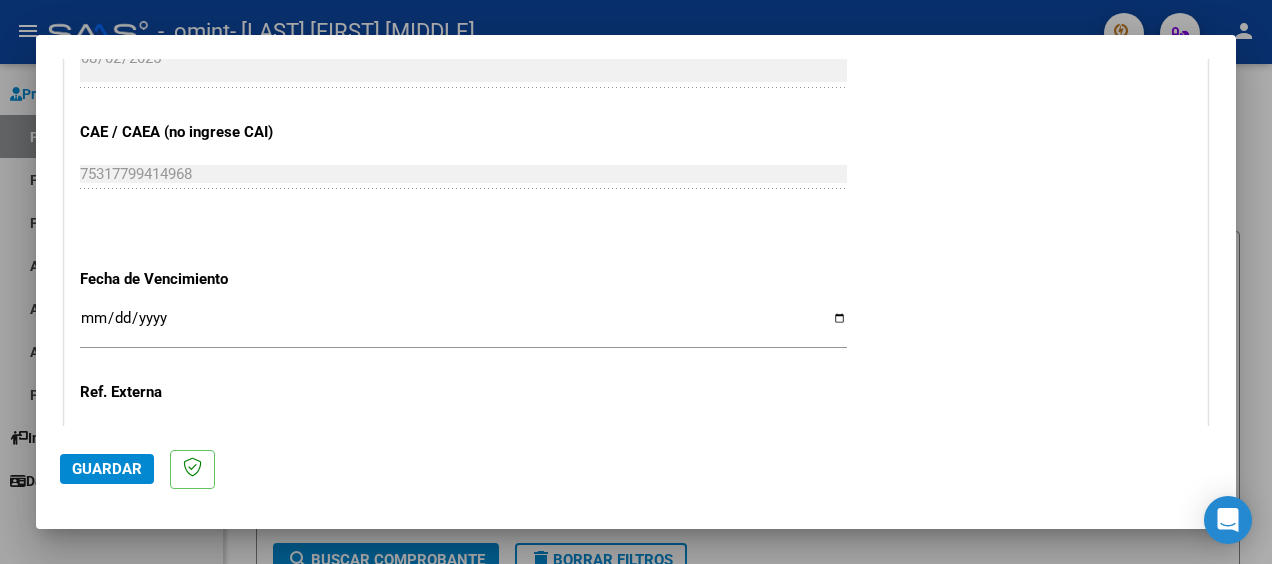 scroll, scrollTop: 1197, scrollLeft: 0, axis: vertical 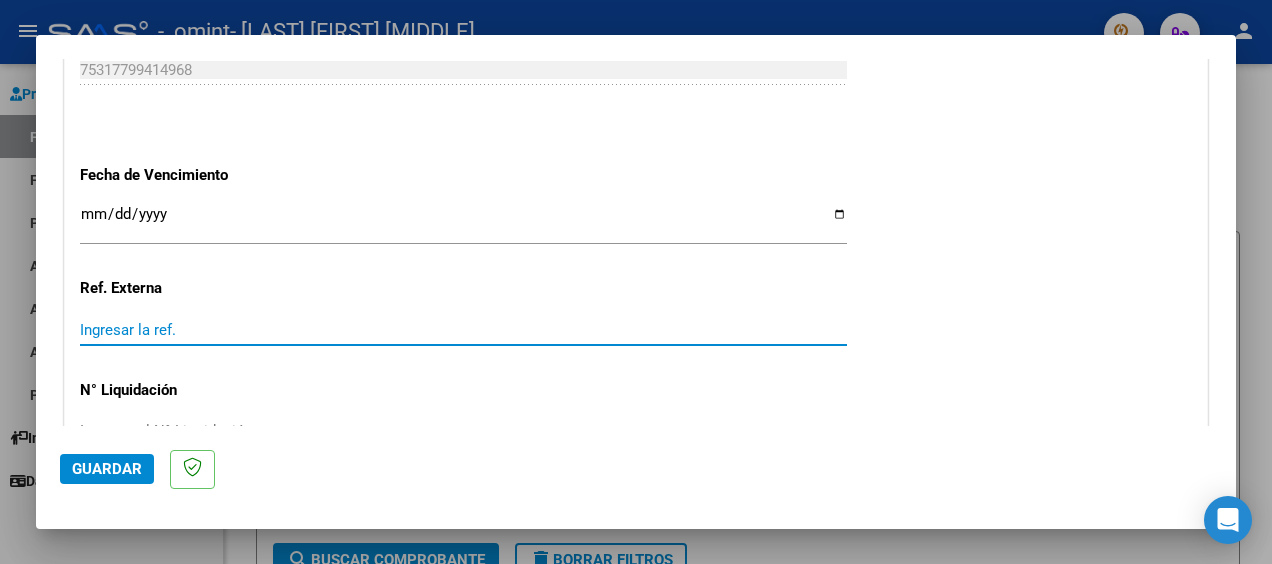 click on "Ingresar la ref." at bounding box center [463, 330] 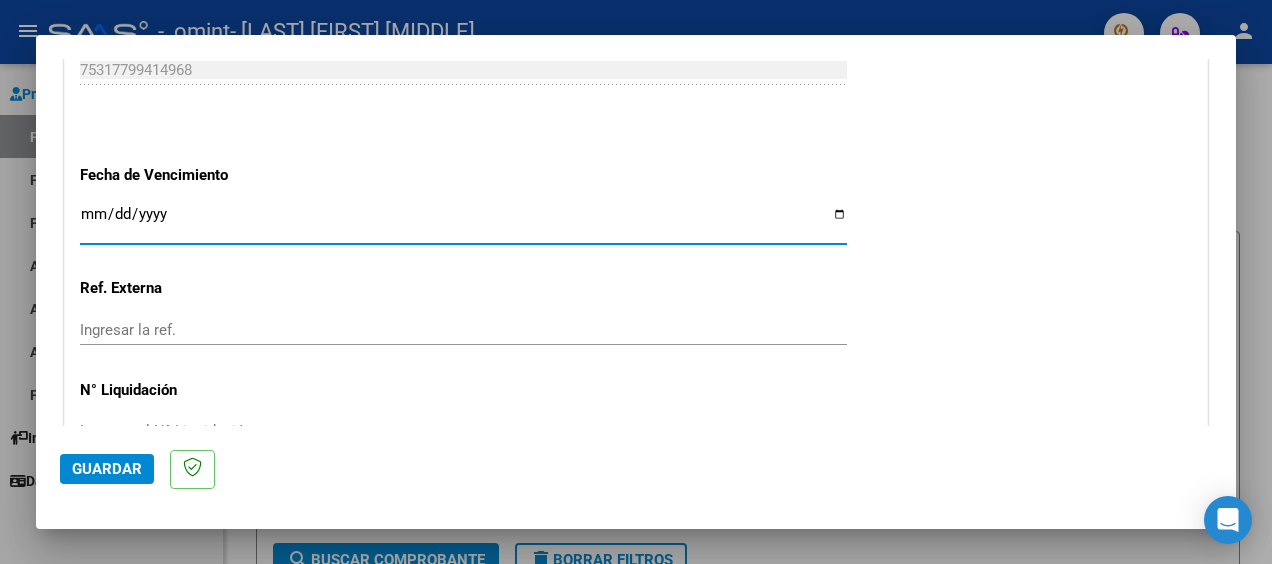 click on "Ingresar la fecha" at bounding box center (463, 222) 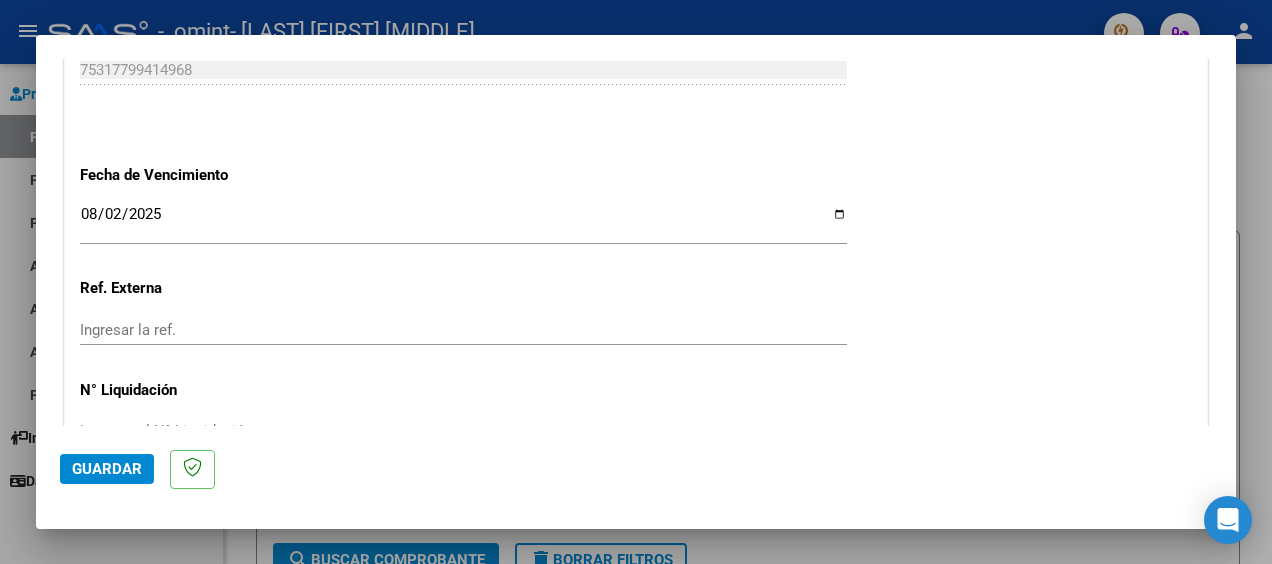 scroll, scrollTop: 1411, scrollLeft: 0, axis: vertical 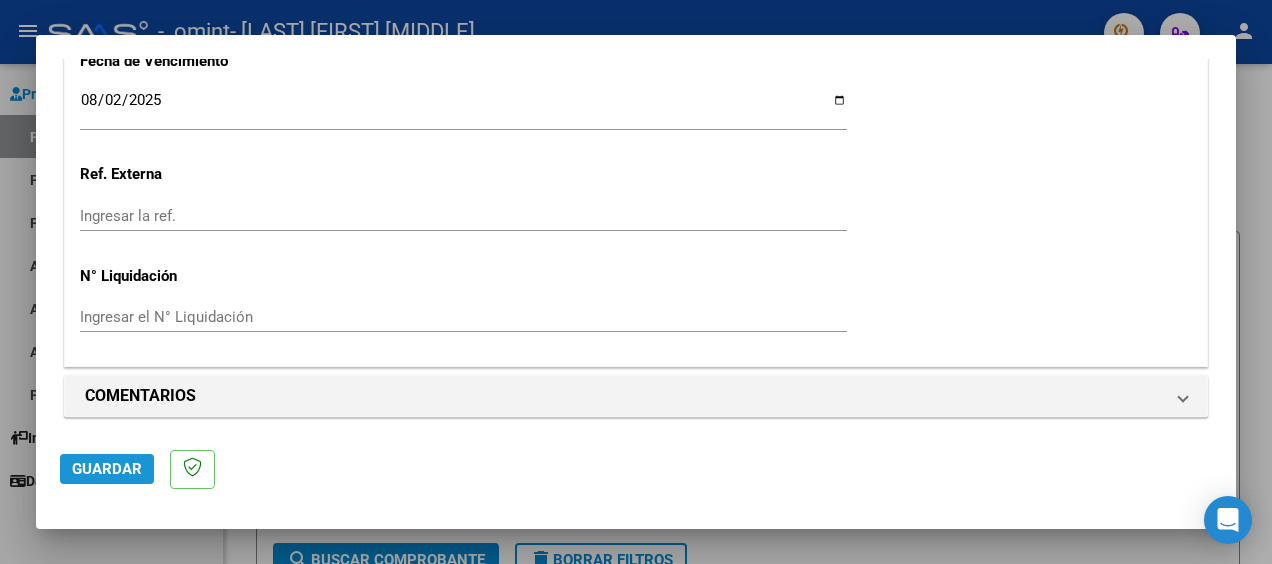 click on "Guardar" 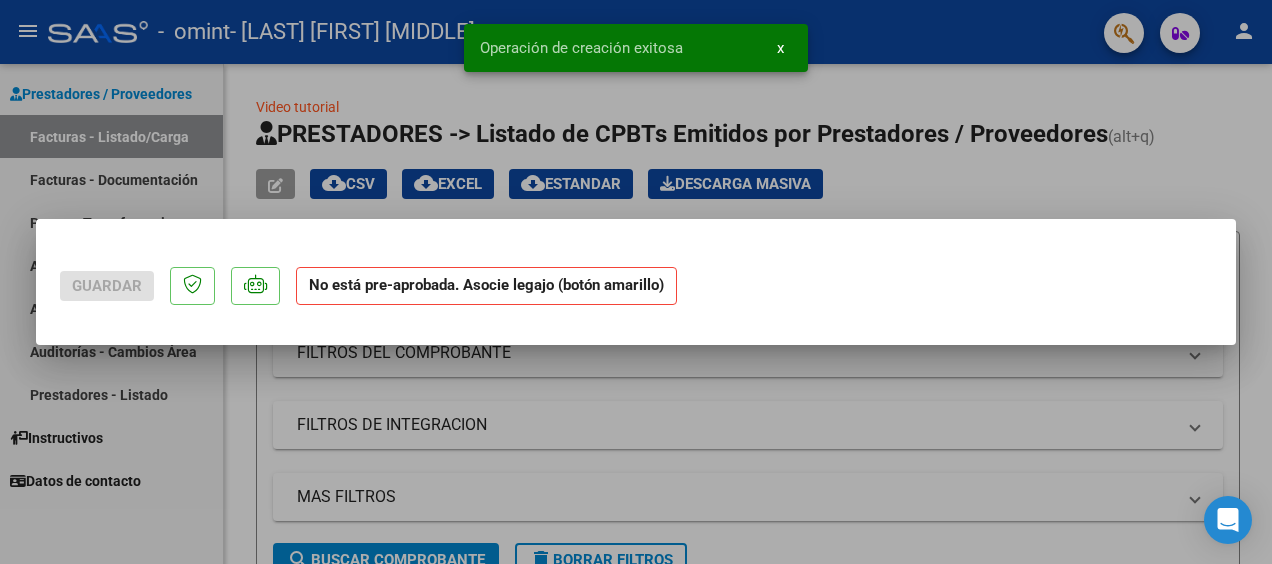 scroll, scrollTop: 0, scrollLeft: 0, axis: both 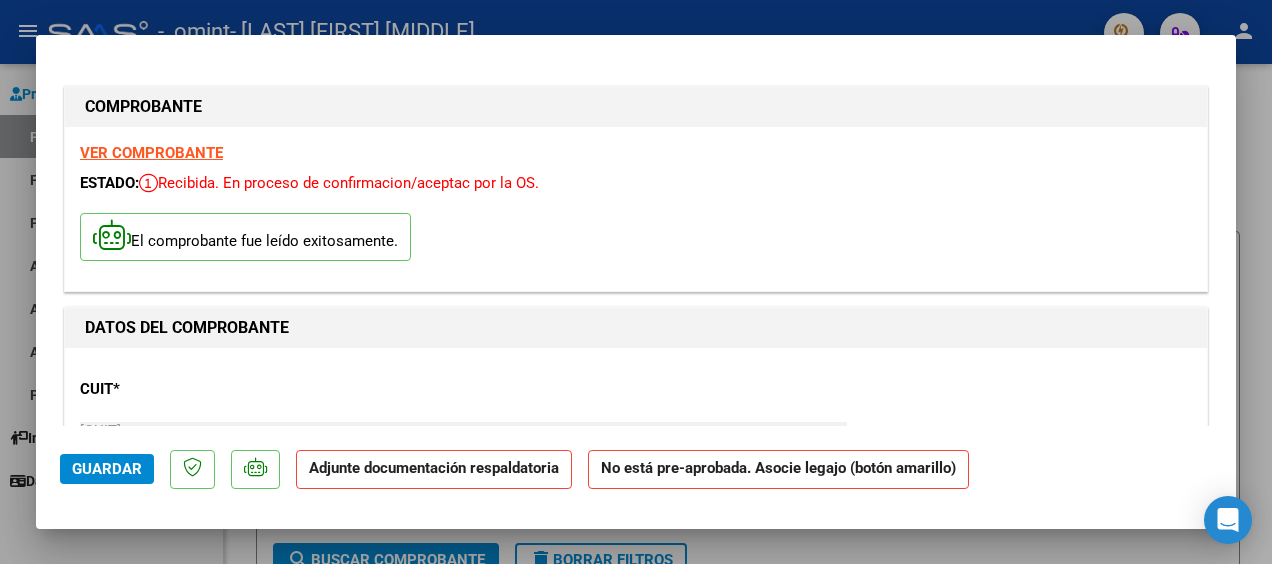 click on "Adjunte documentación respaldatoria" 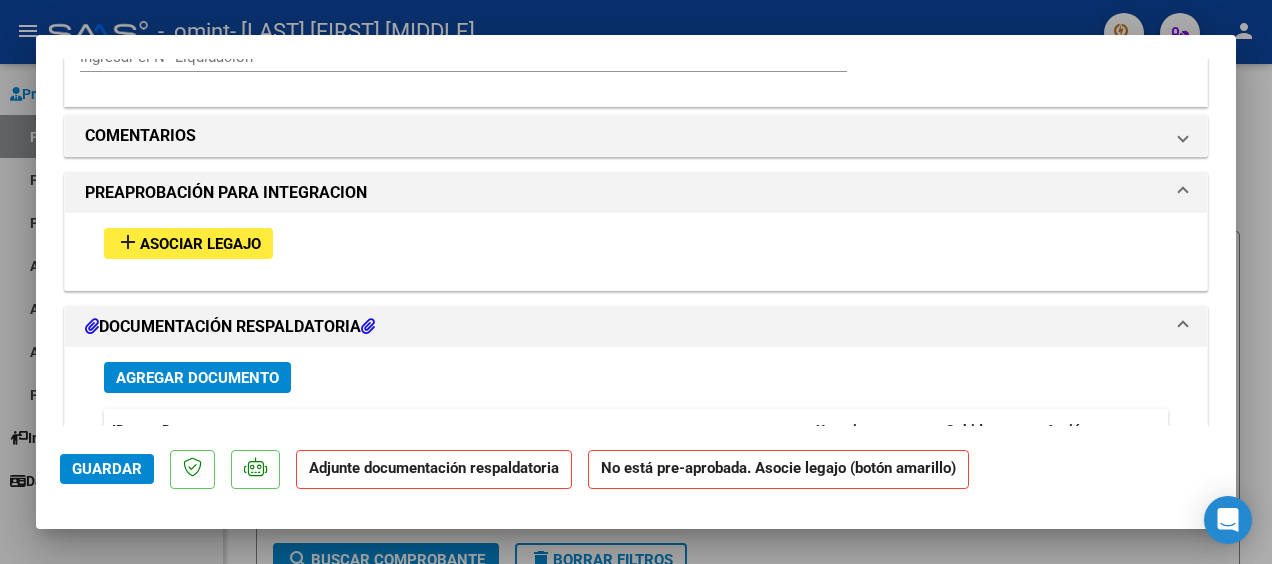 scroll, scrollTop: 1691, scrollLeft: 0, axis: vertical 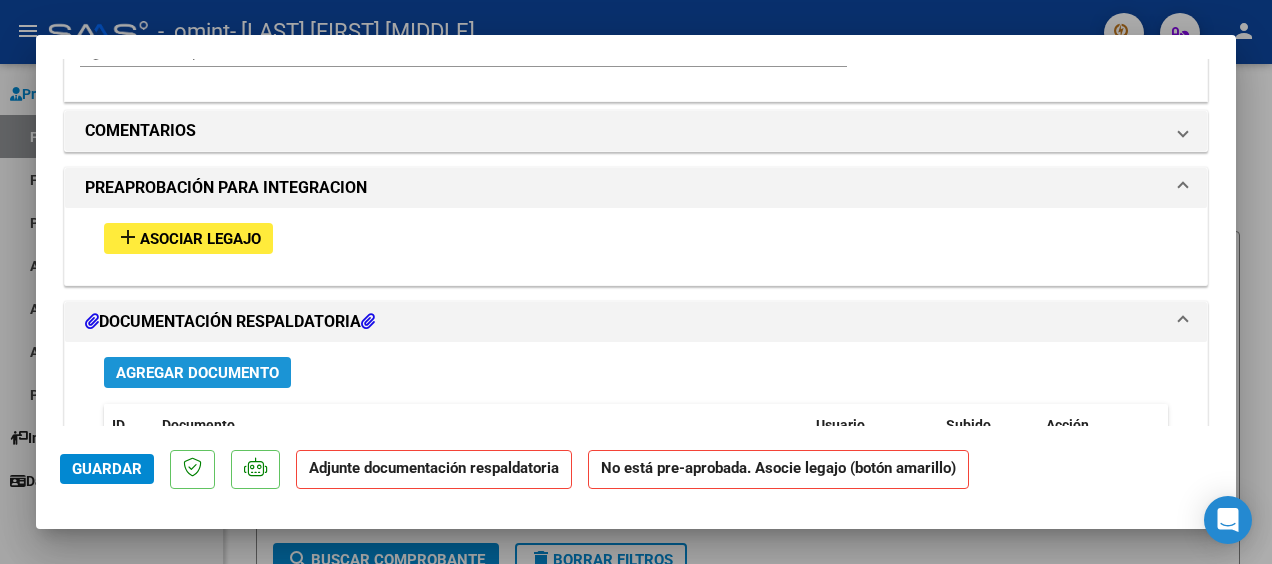 click on "Agregar Documento" at bounding box center [197, 373] 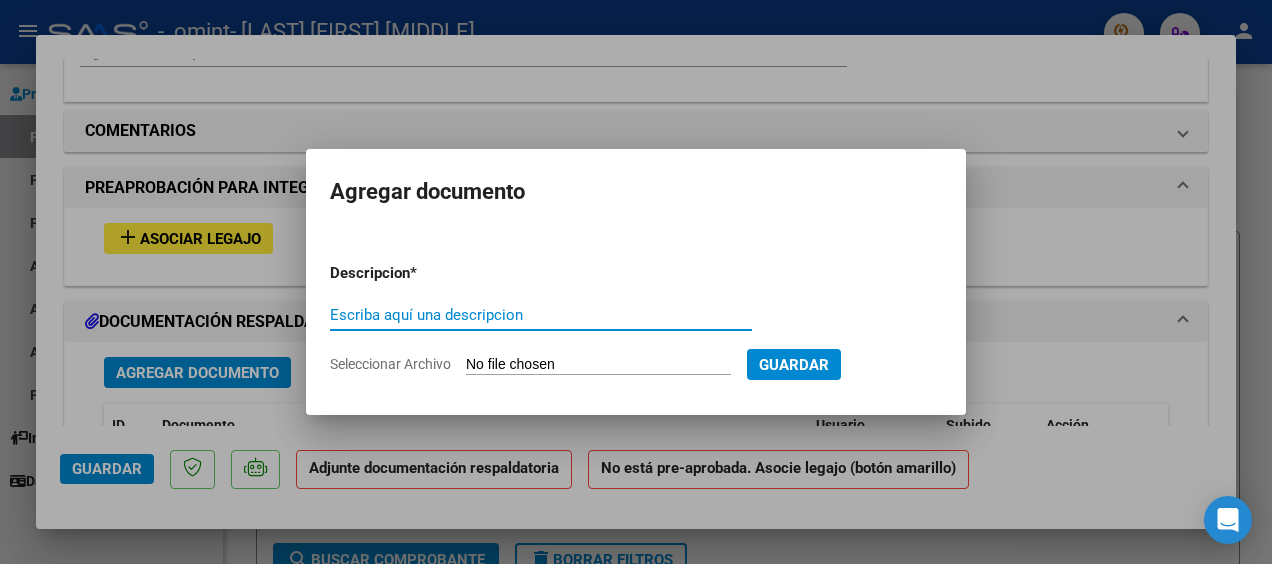 click on "Escriba aquí una descripcion" at bounding box center (541, 315) 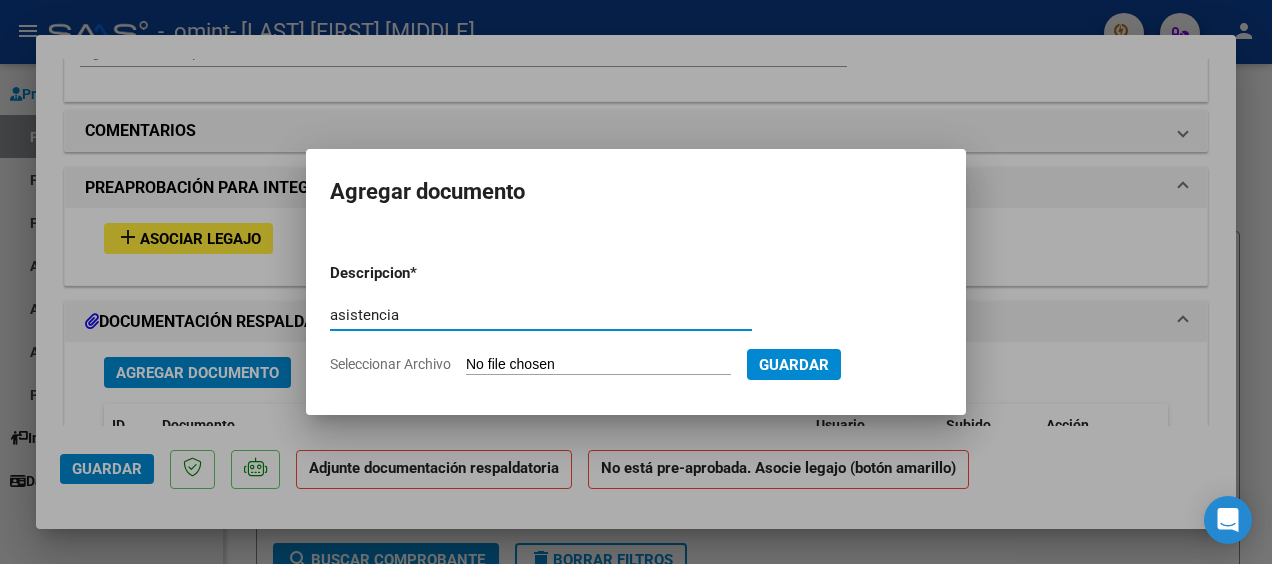 type on "asistencia" 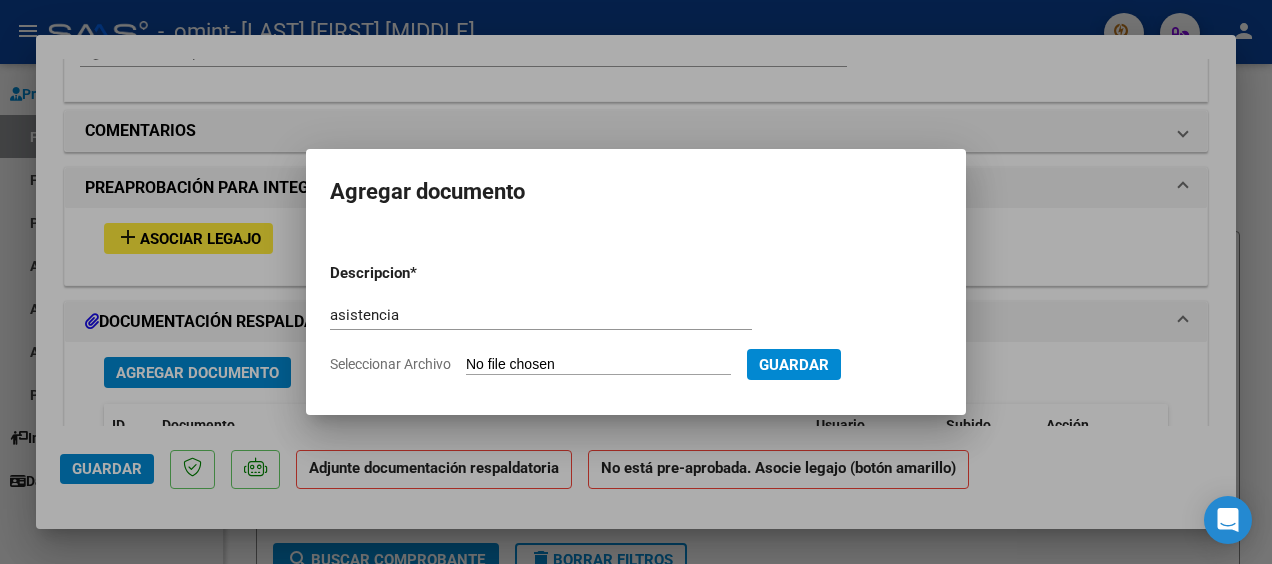 click on "Seleccionar Archivo" at bounding box center [598, 365] 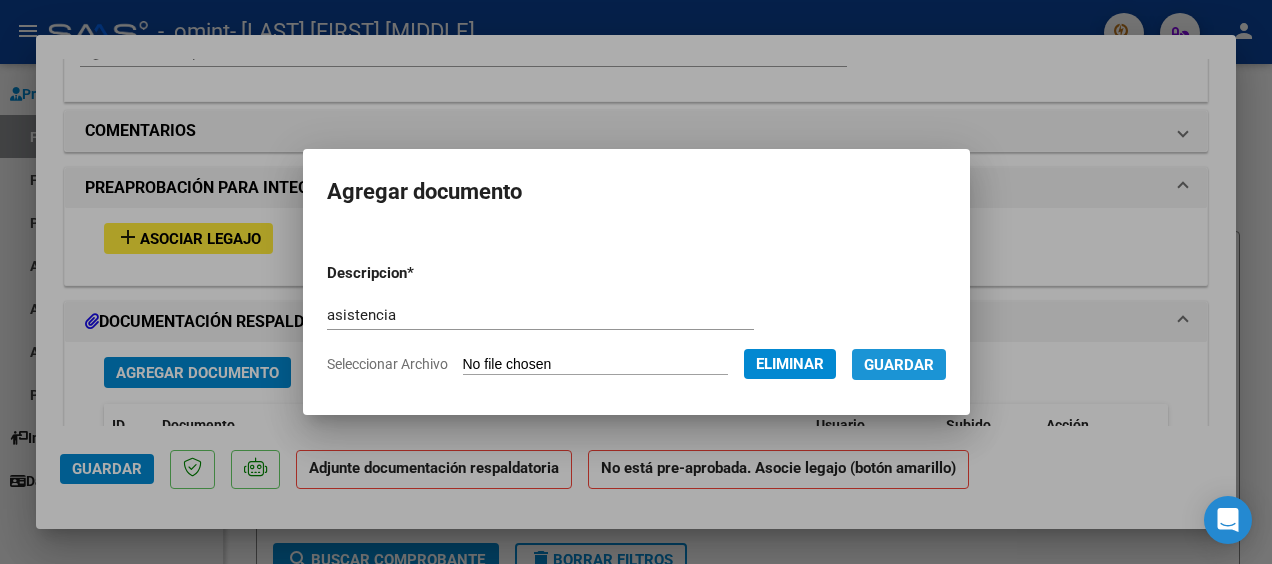 click on "Guardar" at bounding box center [899, 365] 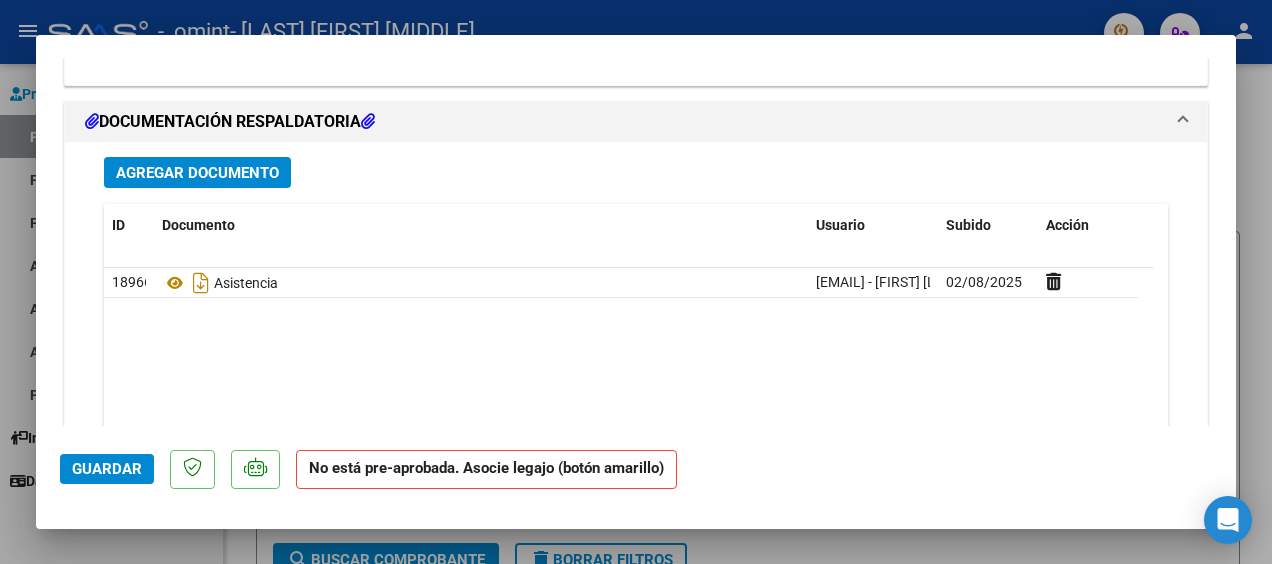 scroll, scrollTop: 1956, scrollLeft: 0, axis: vertical 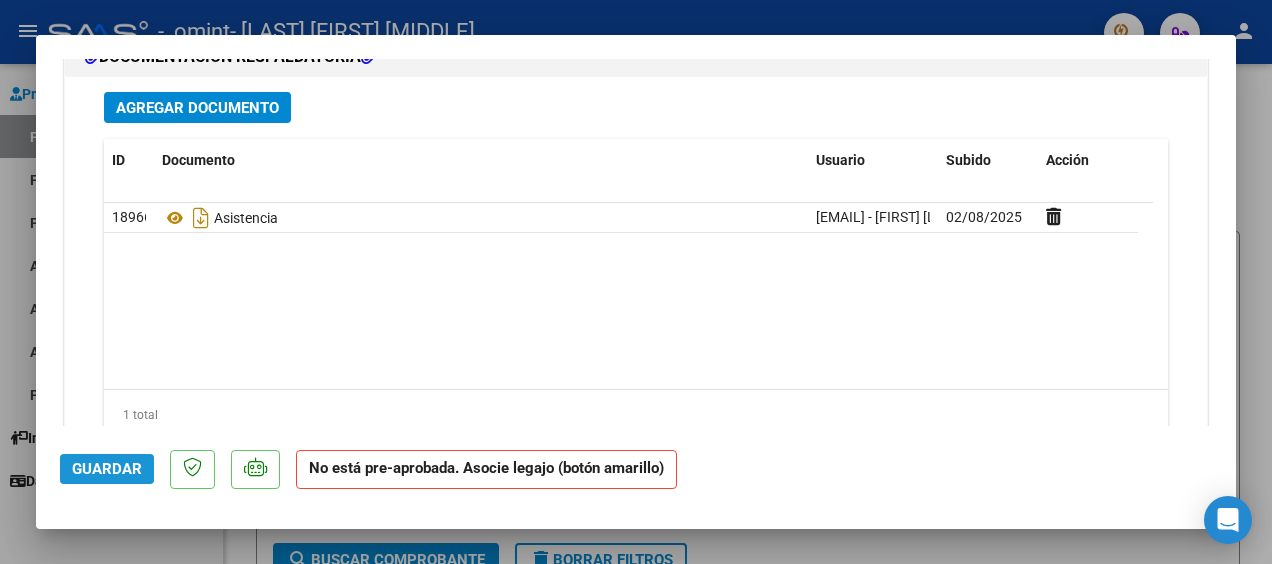 click on "Guardar" 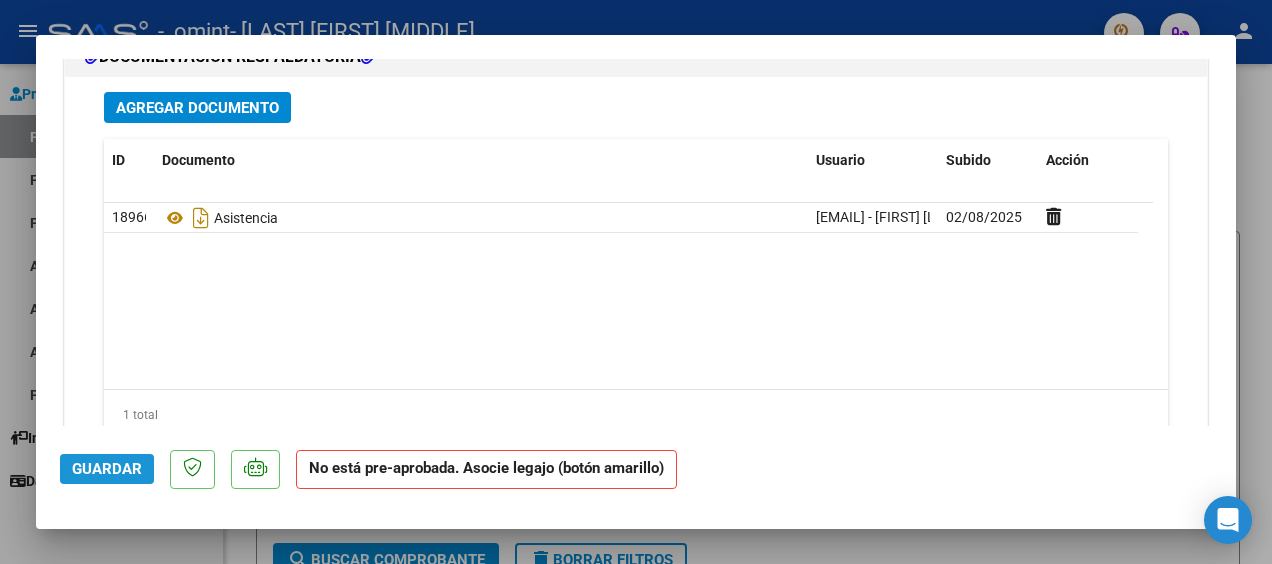 click on "Guardar" 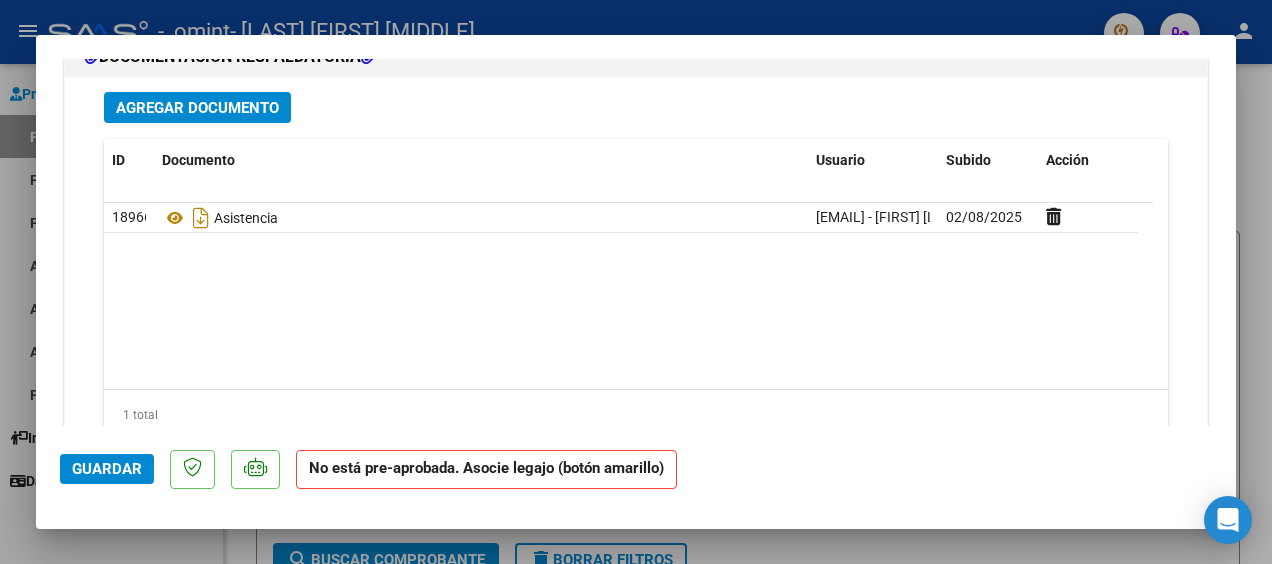 scroll, scrollTop: 2026, scrollLeft: 0, axis: vertical 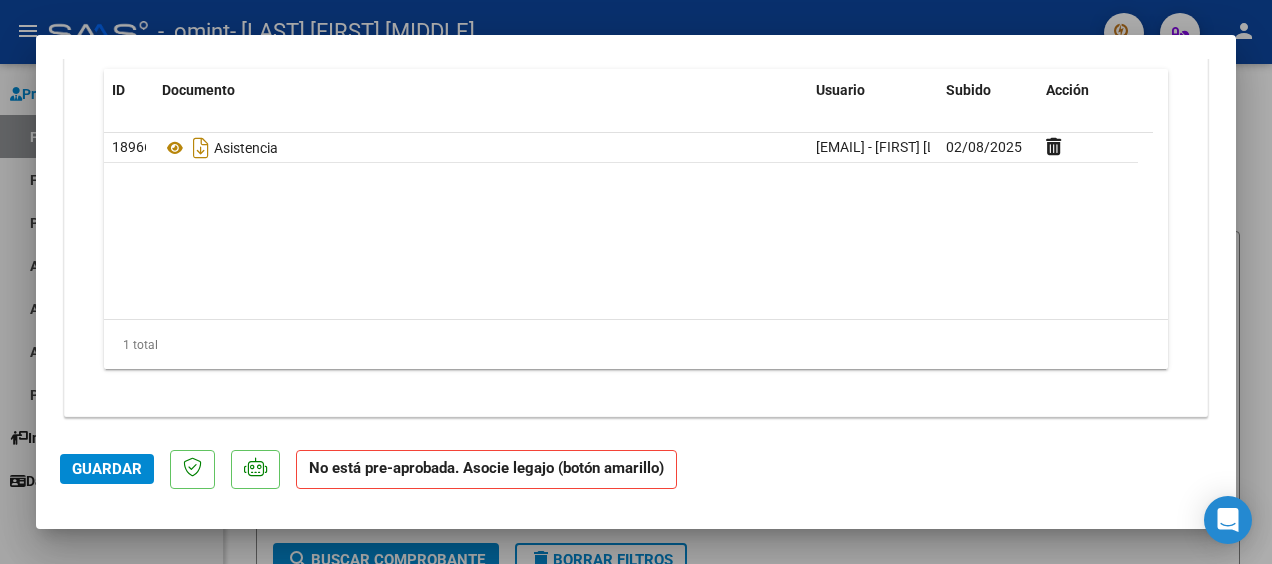 click at bounding box center [636, 282] 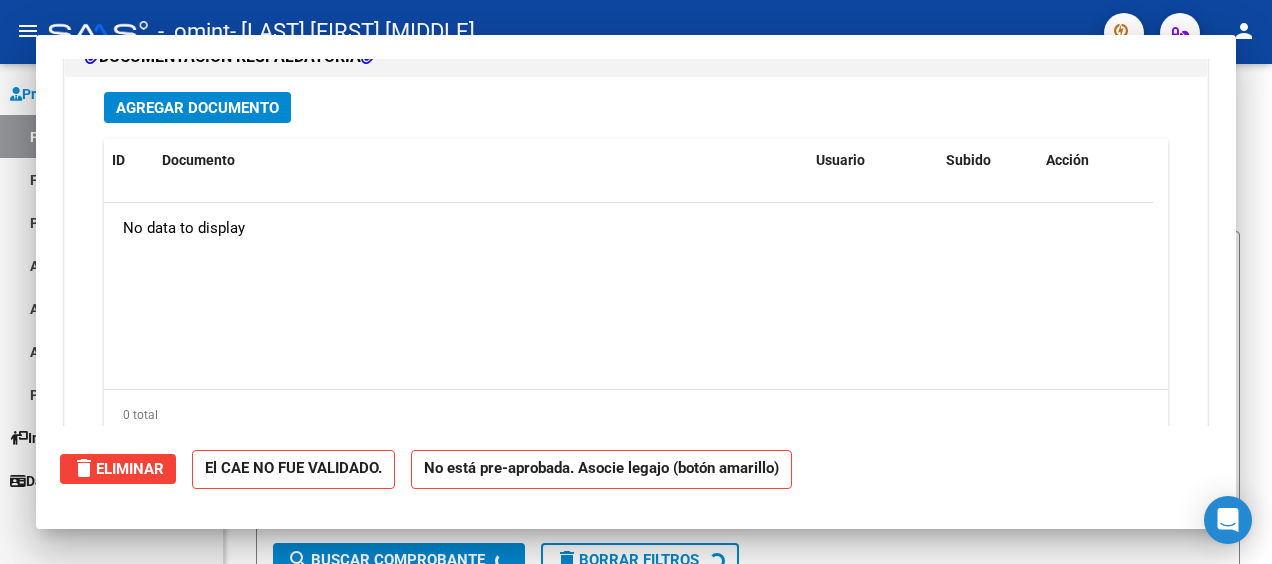 scroll, scrollTop: 0, scrollLeft: 0, axis: both 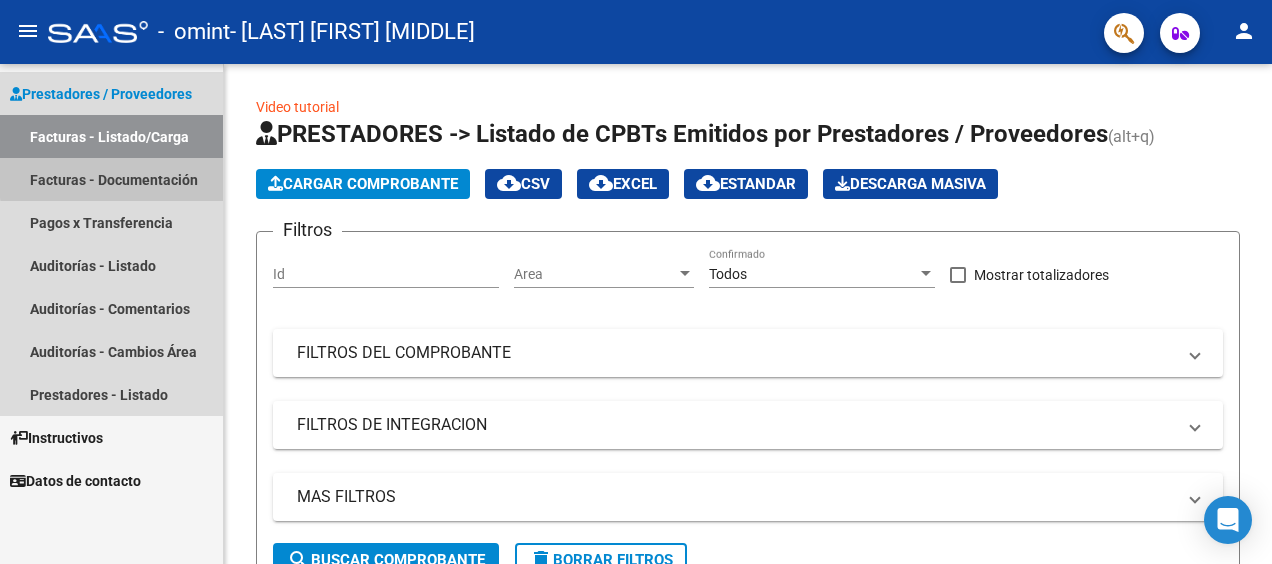 click on "Facturas - Documentación" at bounding box center (111, 179) 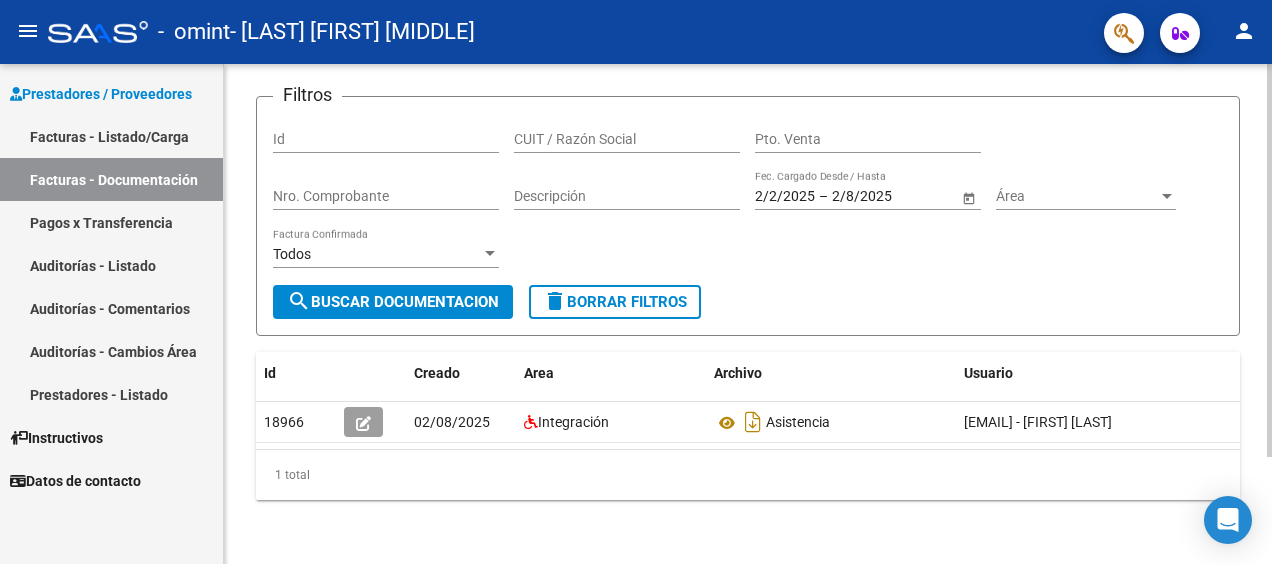 scroll, scrollTop: 134, scrollLeft: 0, axis: vertical 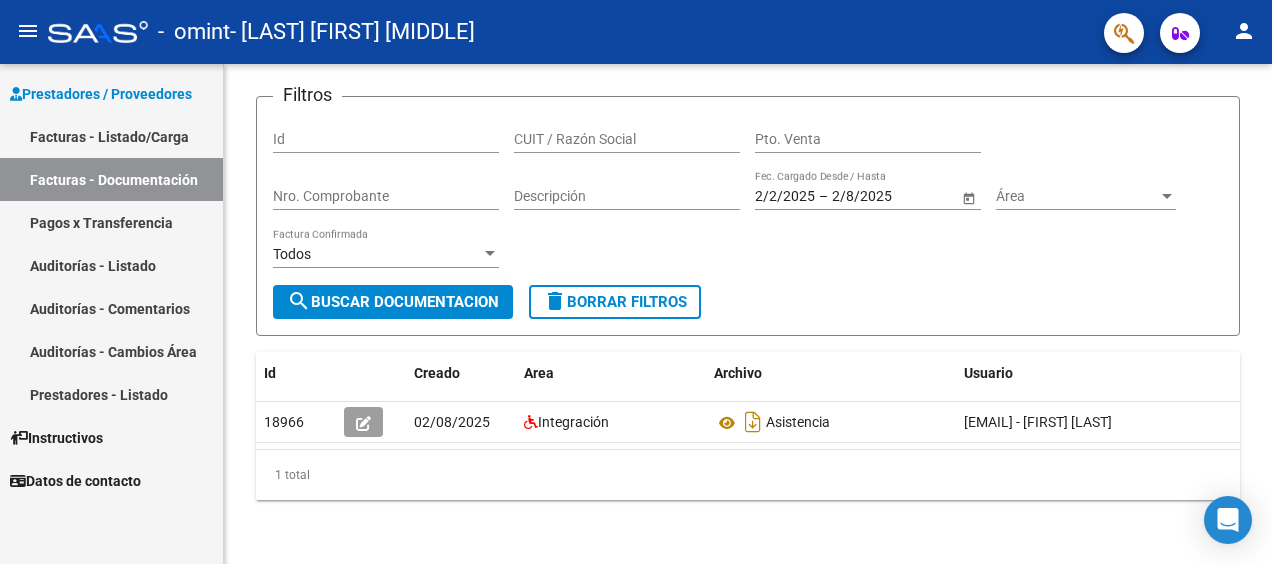 click on "Pagos x Transferencia" at bounding box center (111, 222) 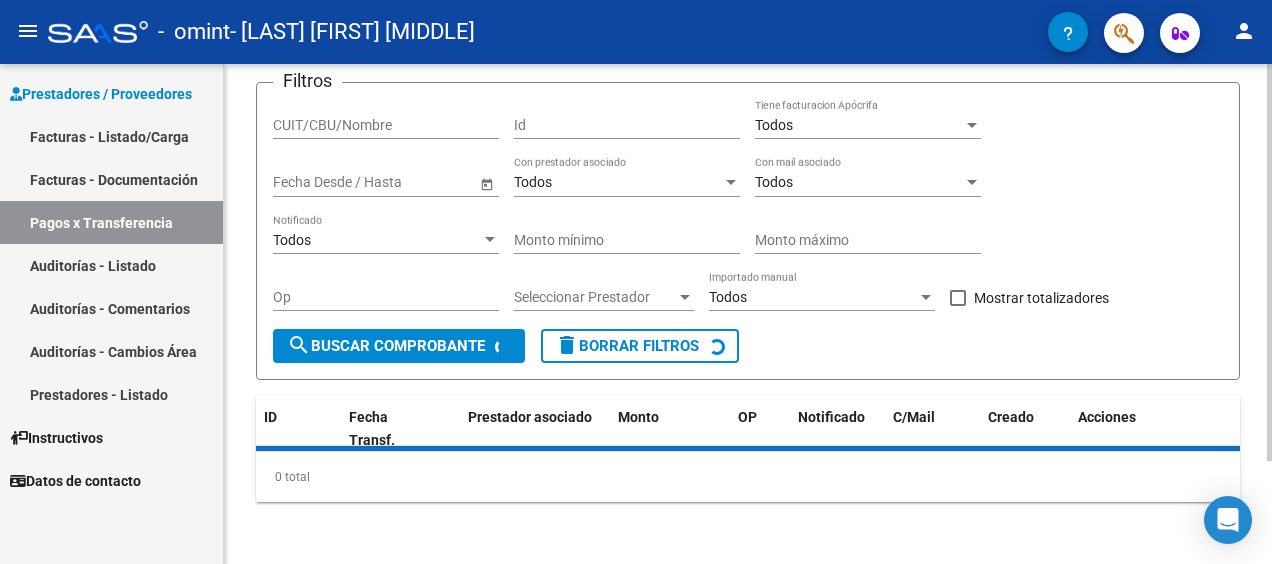 scroll, scrollTop: 76, scrollLeft: 0, axis: vertical 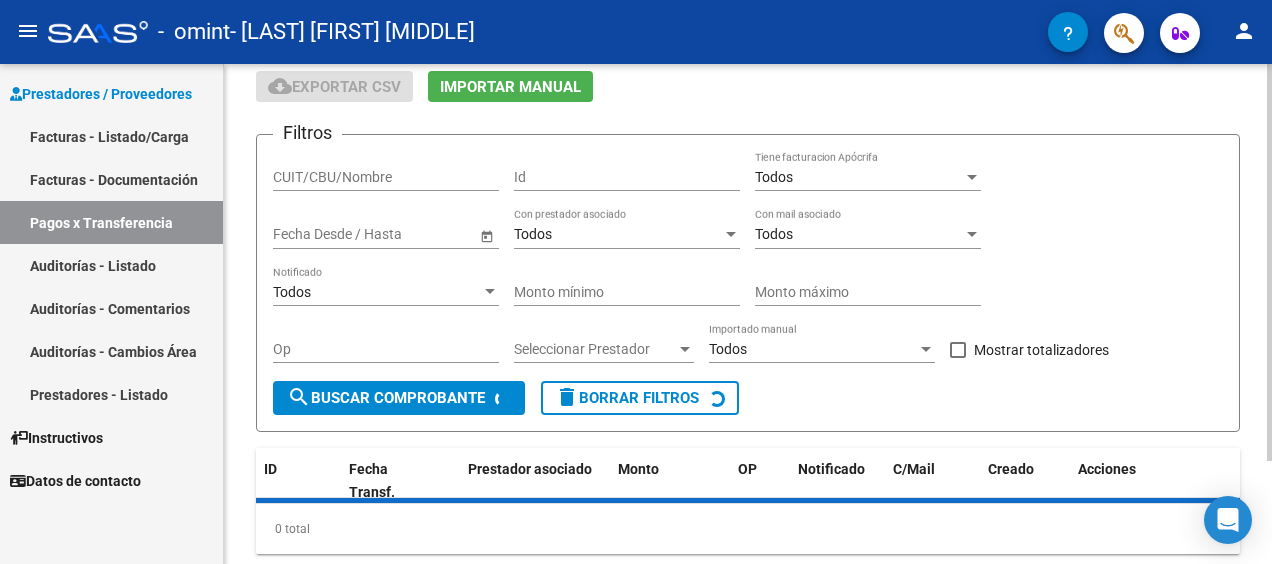 click on "PRESTADORES -> Pagos por Transferencia (alt+p) cloud_download  Exportar CSV   Importar Manual Filtros CUIT/CBU/Nombre Id Todos Tiene facturacion Apócrifa Start date – End date Fecha Desde / Hasta Todos Con prestador asociado Todos Con mail asociado Todos Notificado Monto mínimo Monto máximo Op Seleccionar Prestador Seleccionar Prestador Todos Importado manual    Mostrar totalizadores  search  Buscar Comprobante  delete  Borrar Filtros  ID Fecha Transf. Prestador asociado Monto OP Notificado C/Mail Creado Acciones  0 total   1" 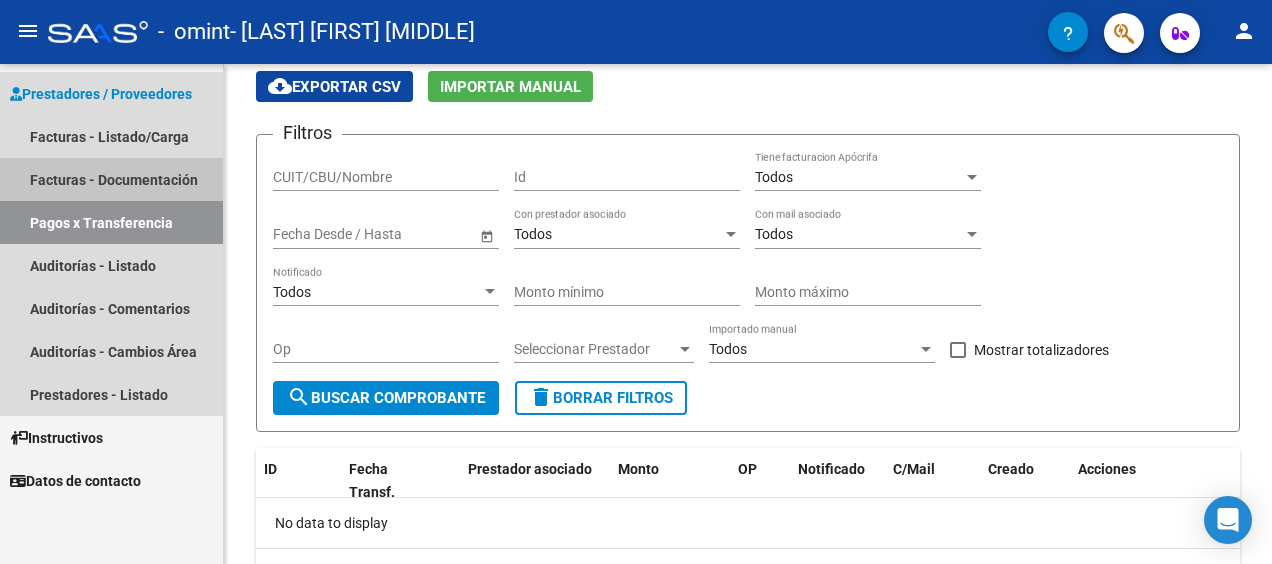 click on "Facturas - Documentación" at bounding box center [111, 179] 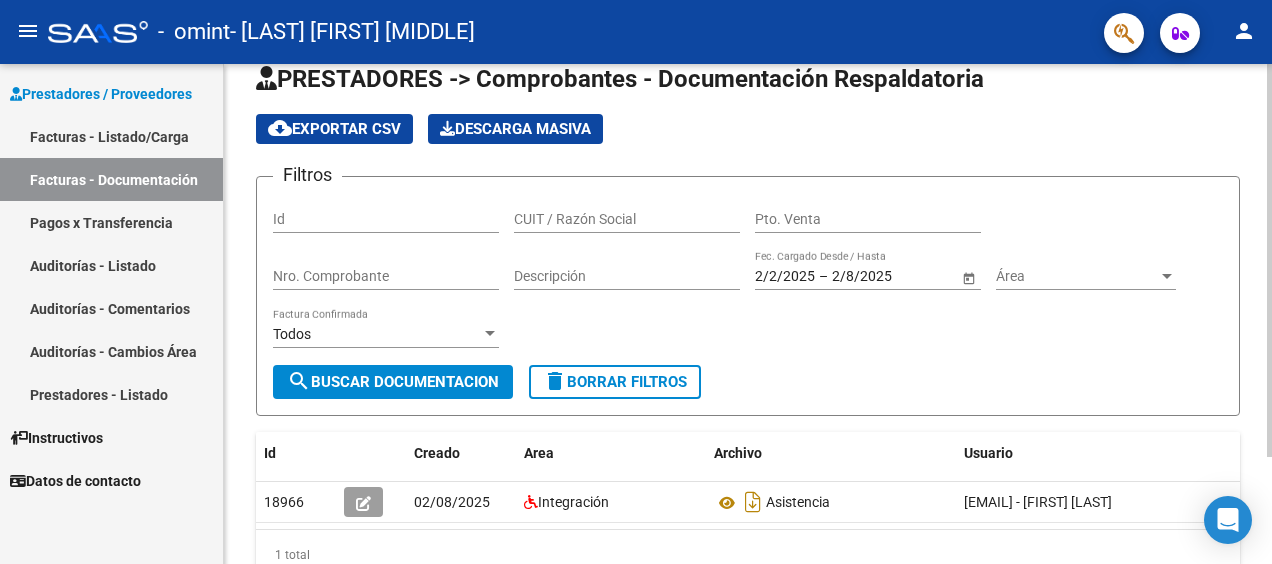 scroll, scrollTop: 0, scrollLeft: 0, axis: both 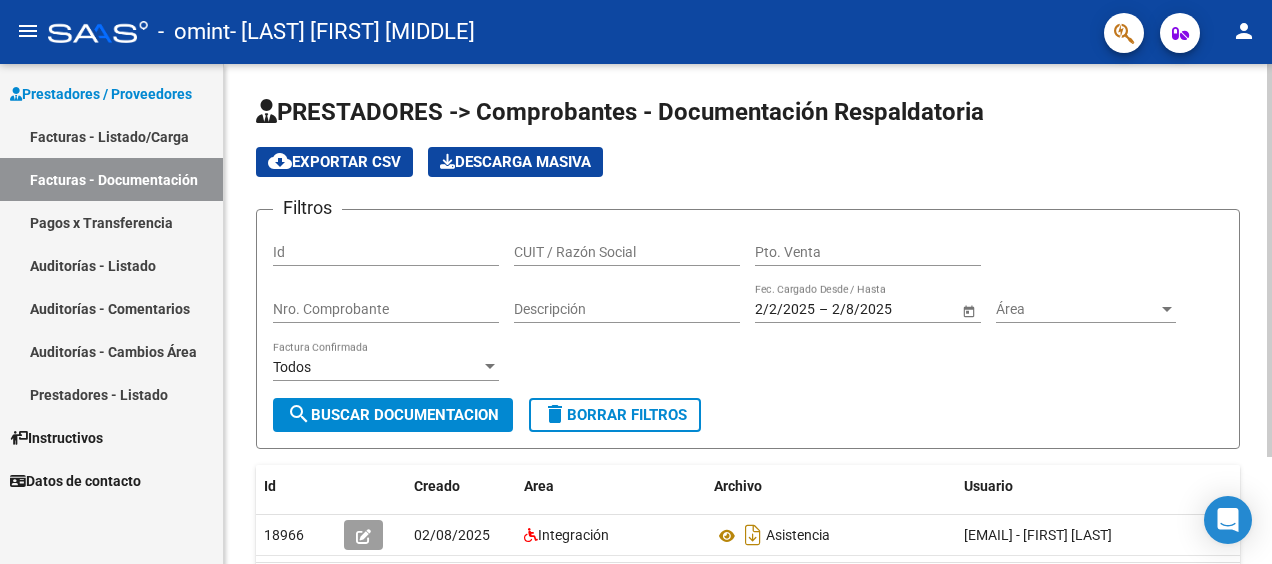 click on "menu -   omint   - [LAST] [FIRST] [MIDDLE] person    Prestadores / Proveedores Facturas - Listado/Carga Facturas - Documentación Pagos x Transferencia Auditorías - Listado Auditorías - Comentarios Auditorías - Cambios Área Prestadores - Listado    Instructivos    Datos de contacto  PRESTADORES -> Comprobantes - Documentación Respaldatoria cloud_download  Exportar CSV   Descarga Masiva
Filtros Id CUIT / Razón Social Pto. Venta Nro. Comprobante Descripción [DATE] [DATE] – [DATE] [DATE] Fec. Cargado Desde / Hasta Área Área Todos Factura Confirmada search  Buscar Documentacion  delete  Borrar Filtros  Id Creado Area Archivo Usuario Acción [NUMBER]
[DATE] Integración Asistencia  [EMAIL] - [FIRST] [LAST]   1 total   1  Today Notifications people Social Ligula Purus Adipiscing local_offer Promotions Etiam Ligula Dapibus info Updates Sollicitudin Euismod Fringilla delete_sweep Removed 6 items from task list [DATE]" at bounding box center [636, 282] 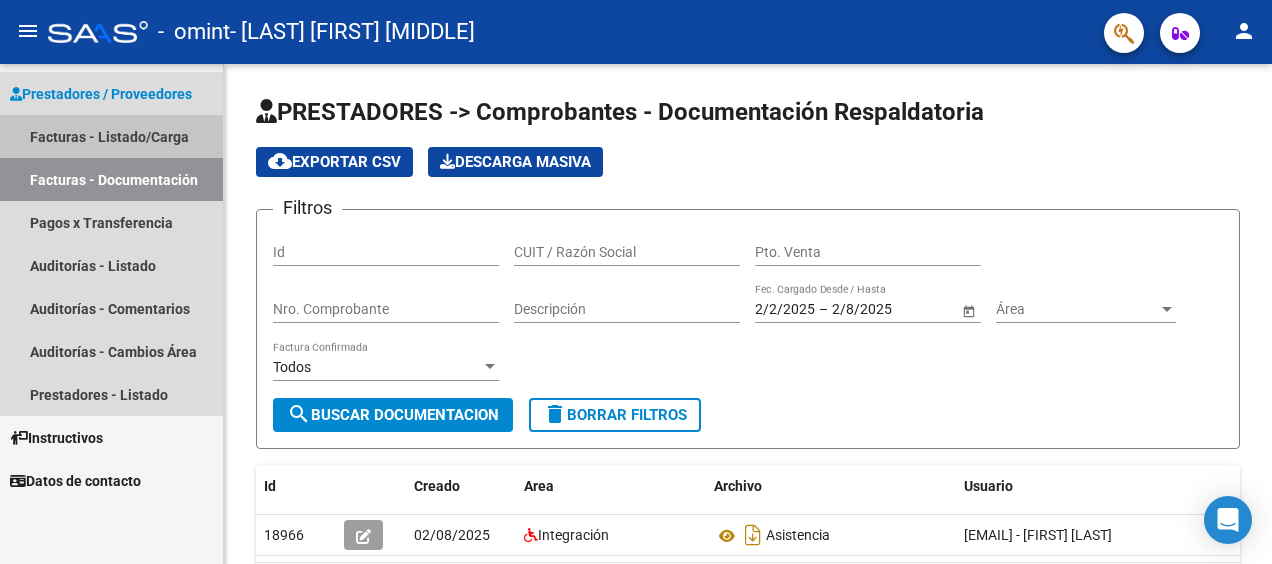 click on "Facturas - Listado/Carga" at bounding box center (111, 136) 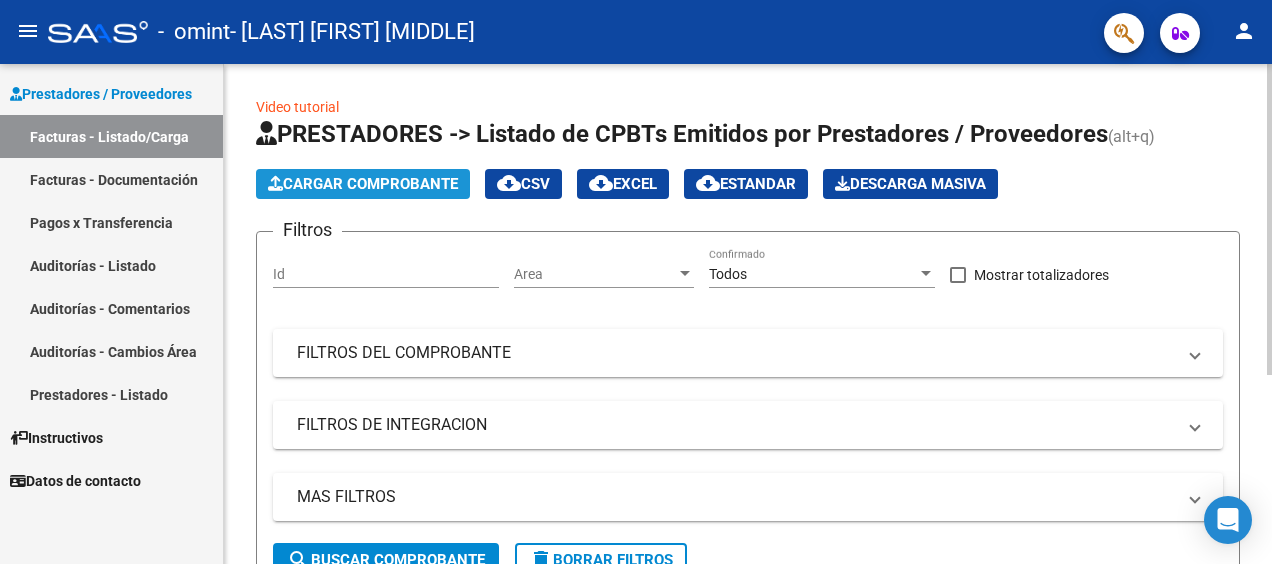 click on "Cargar Comprobante" 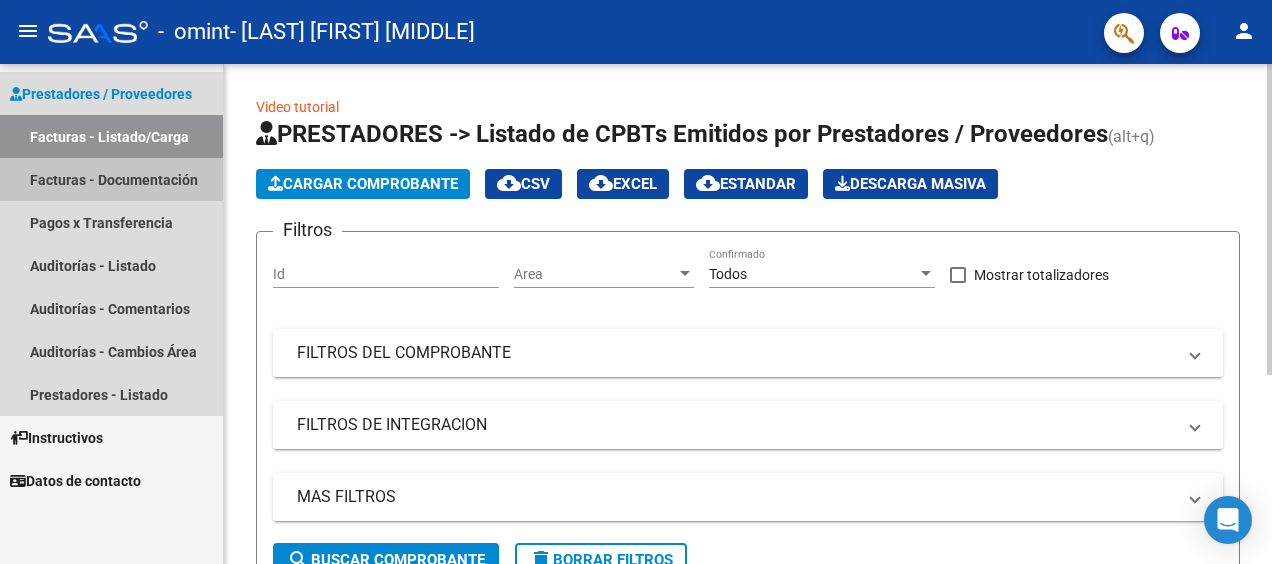 click on "Facturas - Documentación" at bounding box center (111, 179) 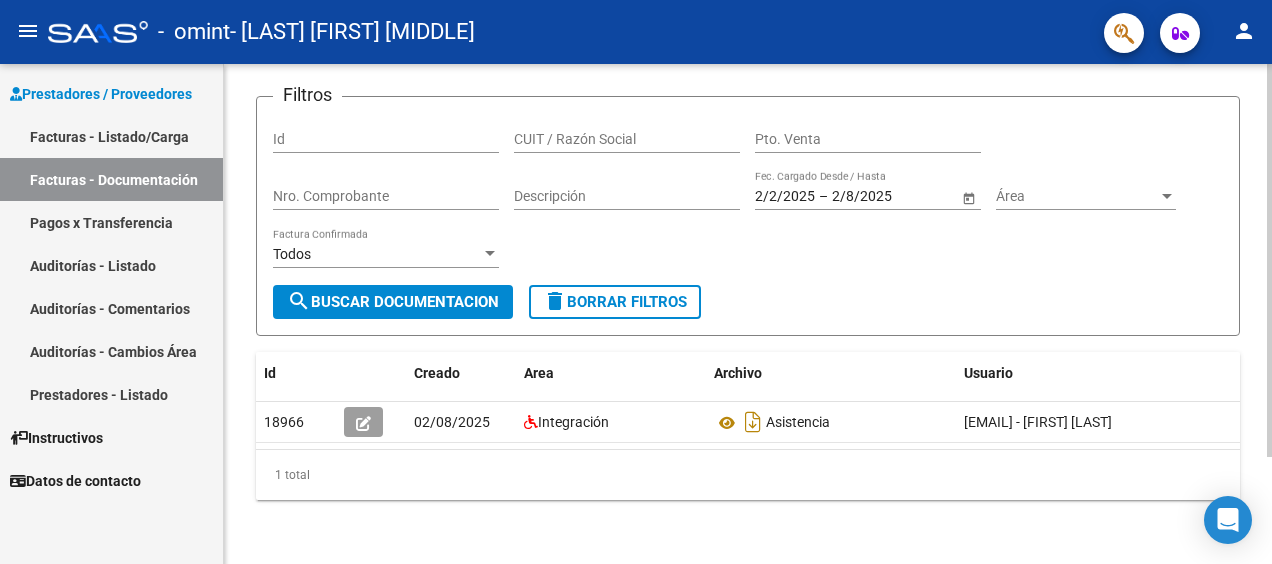 click on "menu -   omint   - [LAST] [FIRST] [MIDDLE] person    Prestadores / Proveedores Facturas - Listado/Carga Facturas - Documentación Pagos x Transferencia Auditorías - Listado Auditorías - Comentarios Auditorías - Cambios Área Prestadores - Listado    Instructivos    Datos de contacto  PRESTADORES -> Comprobantes - Documentación Respaldatoria cloud_download  Exportar CSV   Descarga Masiva
Filtros Id CUIT / Razón Social Pto. Venta Nro. Comprobante Descripción [DATE] [DATE] – [DATE] [DATE] Fec. Cargado Desde / Hasta Área Área Todos Factura Confirmada search  Buscar Documentacion  delete  Borrar Filtros  Id Creado Area Archivo Usuario Acción [NUMBER]
[DATE] Integración Asistencia  [EMAIL] - [FIRST] [LAST]   1 total   1  Today Notifications people Social Ligula Purus Adipiscing local_offer Promotions Etiam Ligula Dapibus info Updates Sollicitudin Euismod Fringilla delete_sweep Removed 6 items from task list [DATE]" at bounding box center [636, 282] 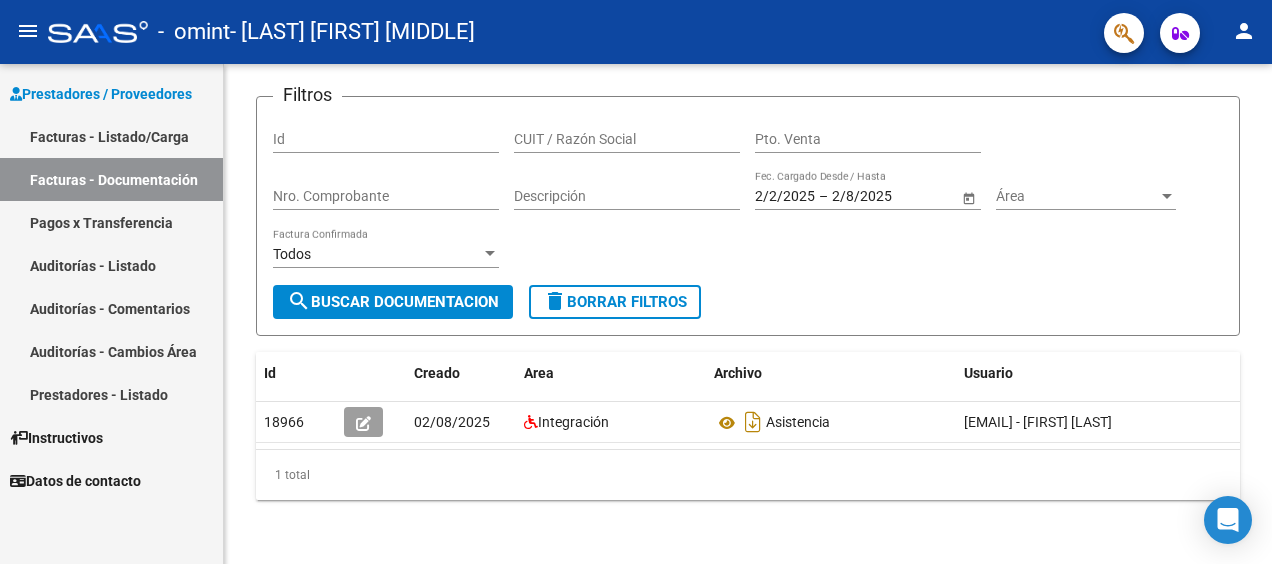 scroll, scrollTop: 0, scrollLeft: 116, axis: horizontal 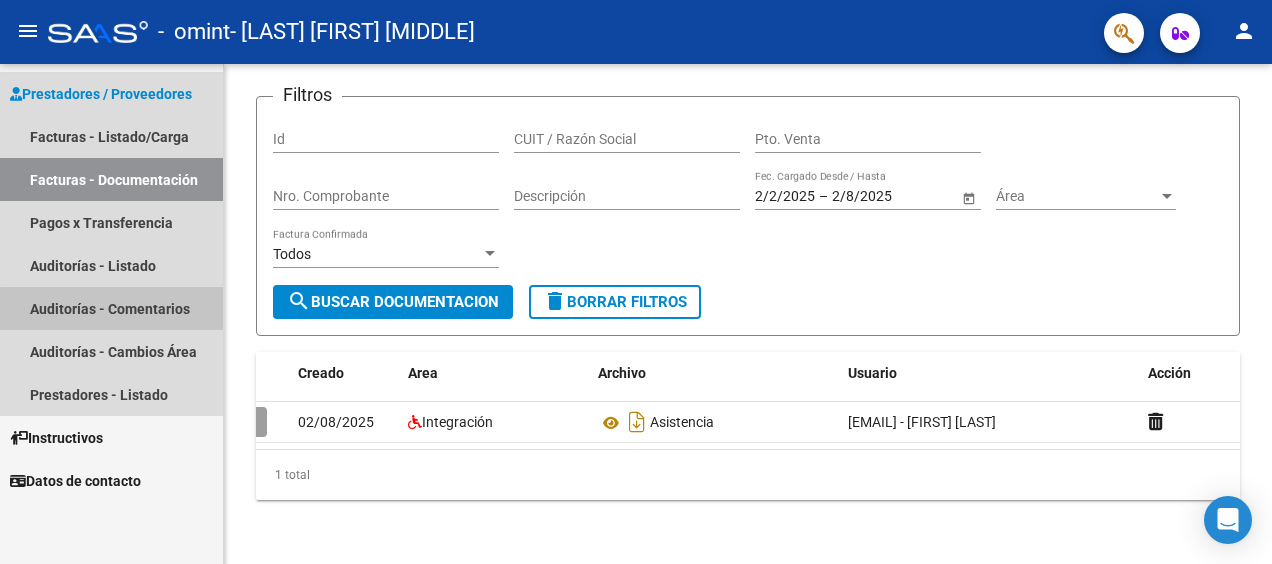 click on "Auditorías - Comentarios" at bounding box center (111, 308) 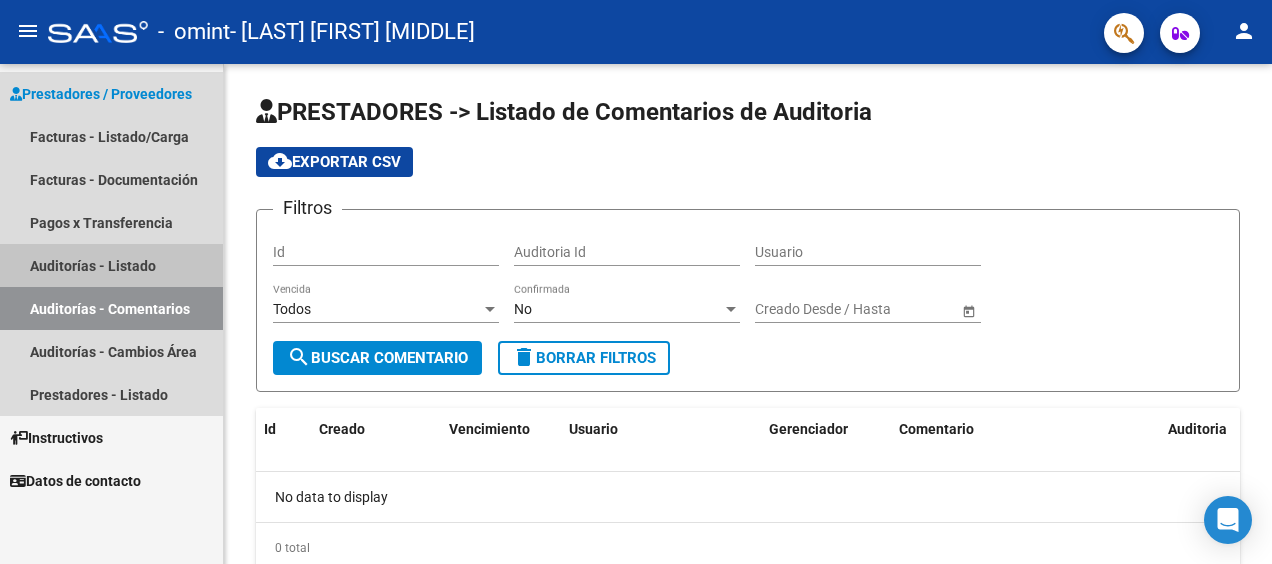 click on "Auditorías - Listado" at bounding box center (111, 265) 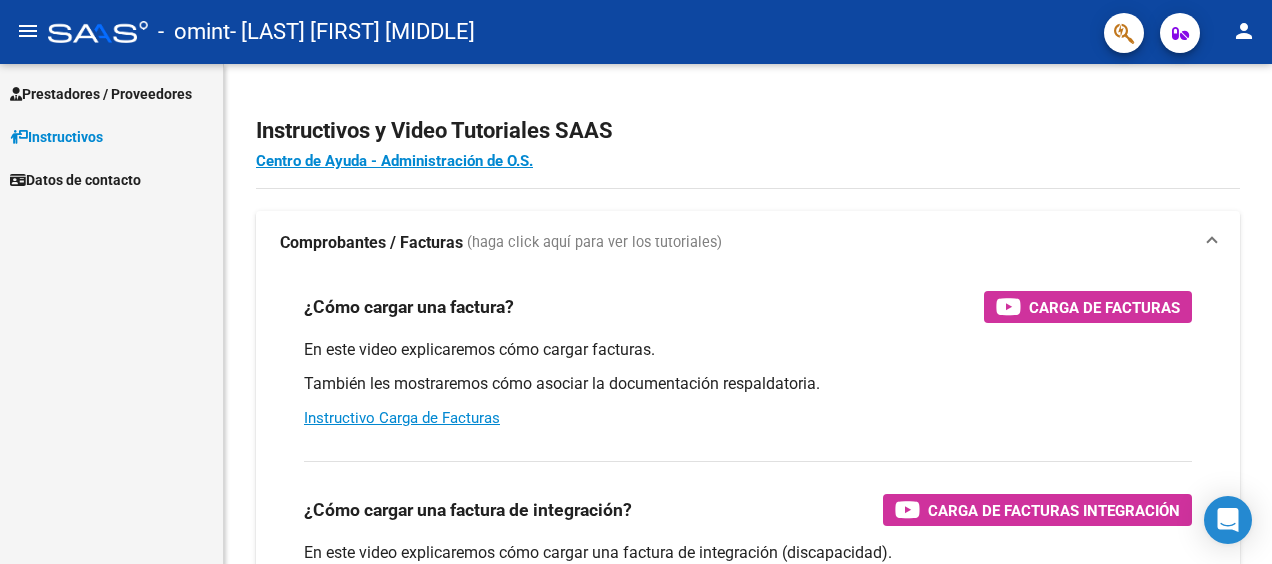 scroll, scrollTop: 0, scrollLeft: 0, axis: both 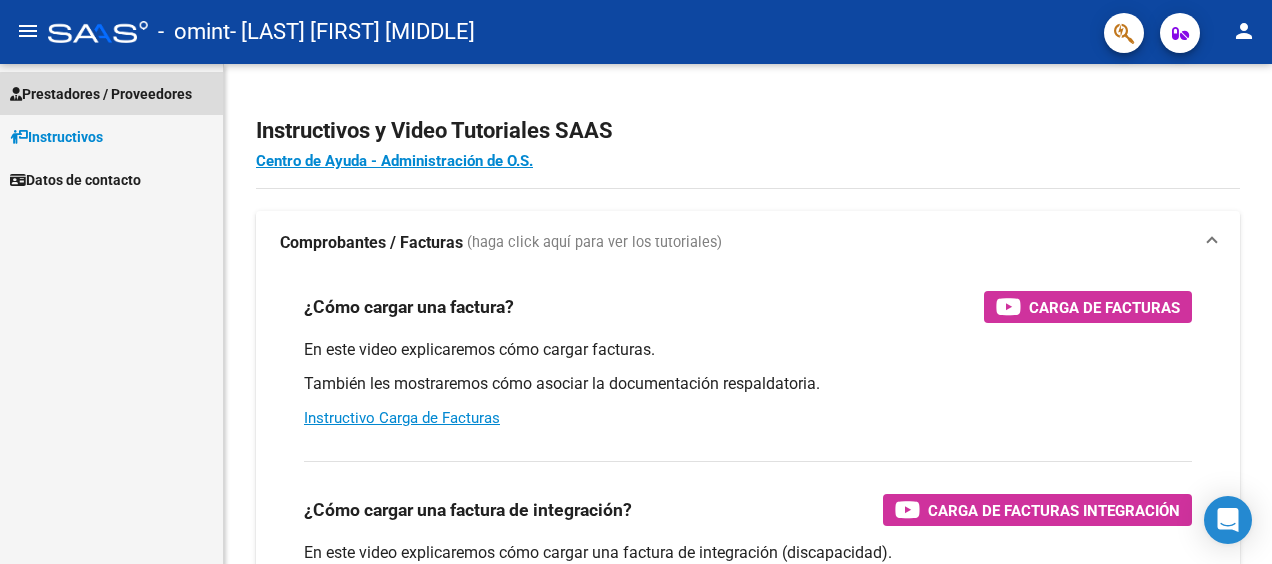 click on "Prestadores / Proveedores" at bounding box center (101, 94) 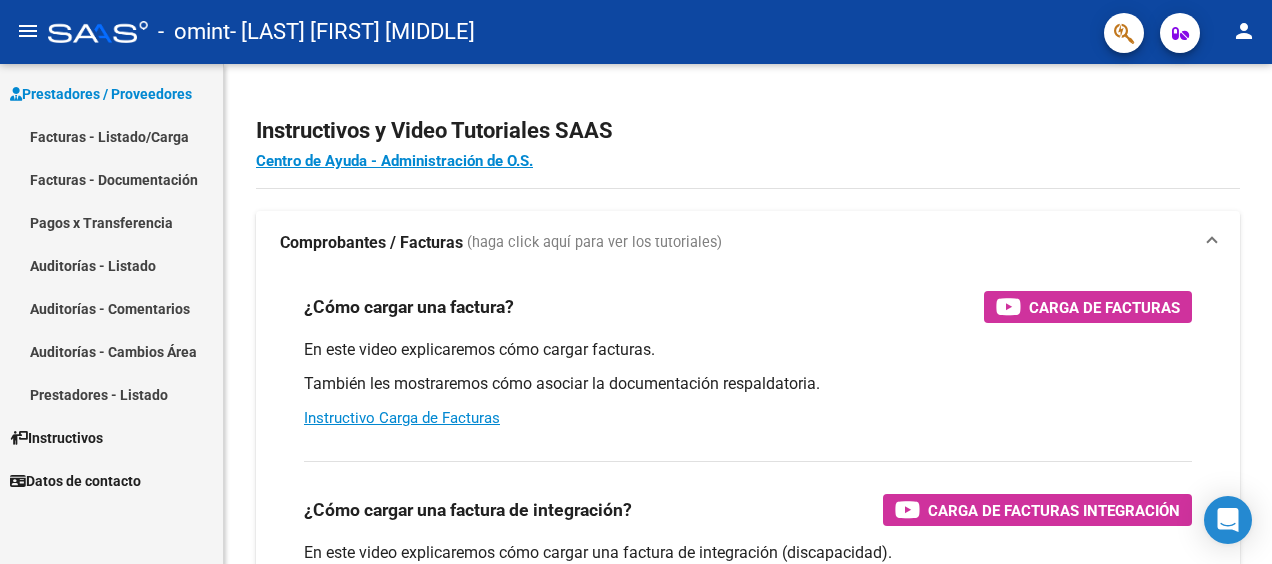 click on "Facturas - Listado/Carga" at bounding box center [111, 136] 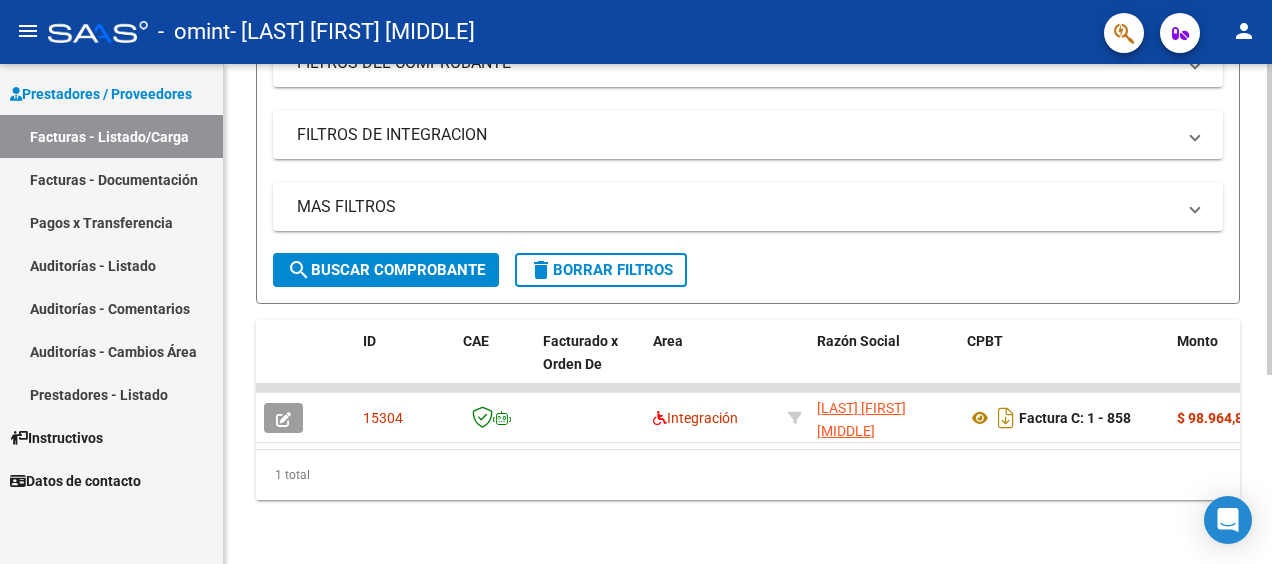 scroll, scrollTop: 304, scrollLeft: 0, axis: vertical 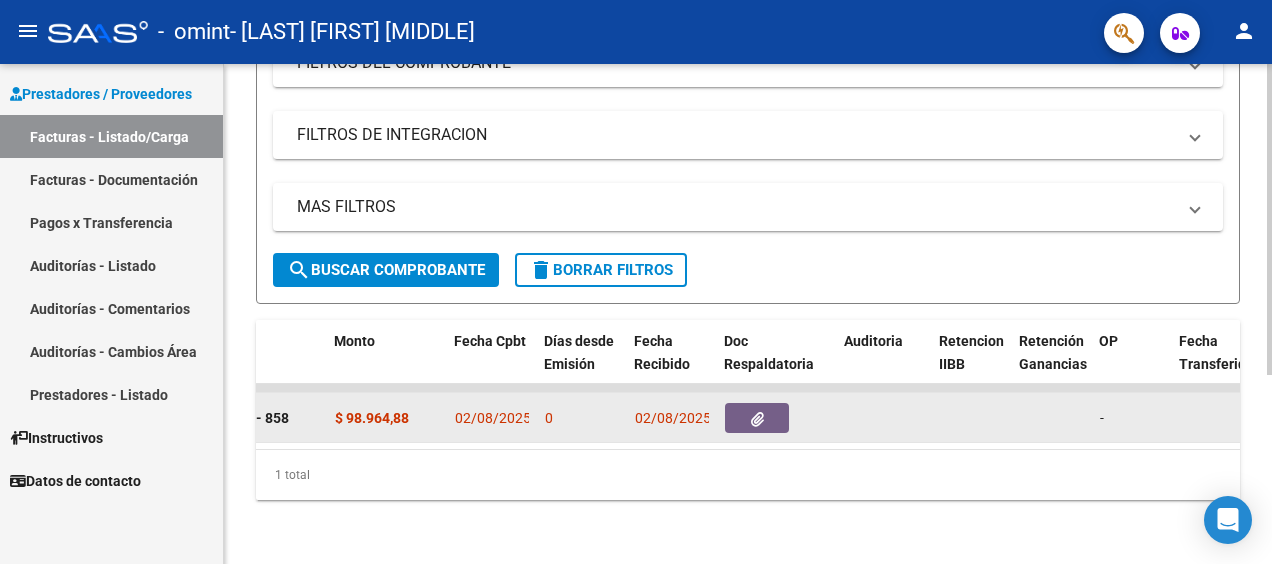 click 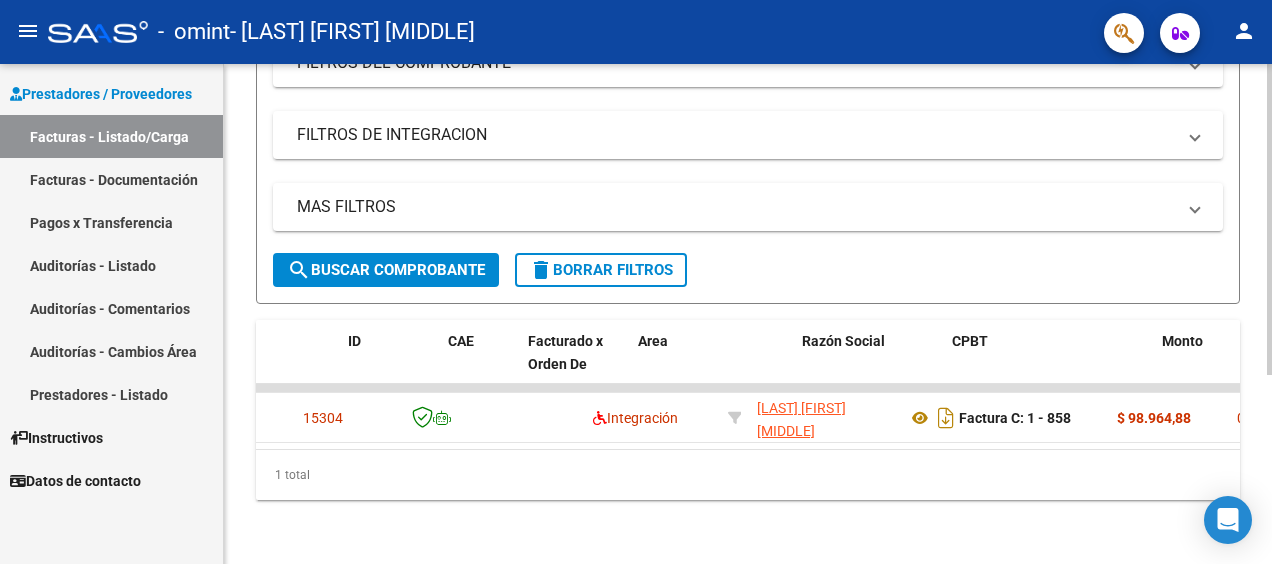 scroll, scrollTop: 0, scrollLeft: 0, axis: both 